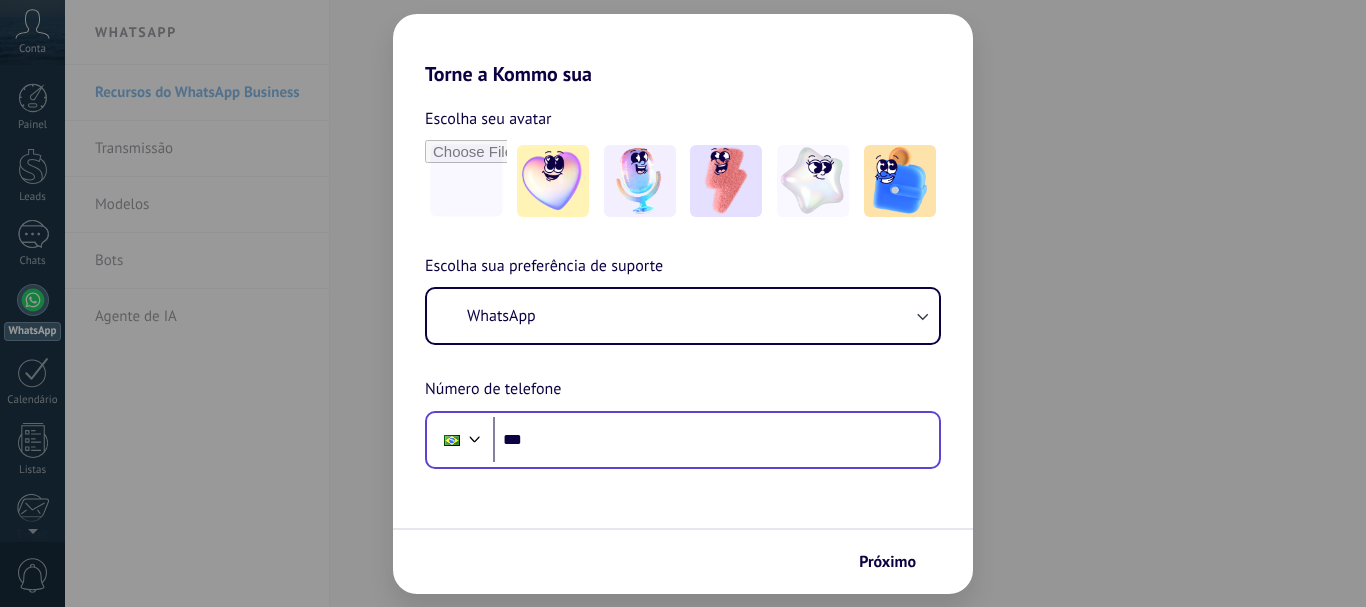 scroll, scrollTop: 0, scrollLeft: 0, axis: both 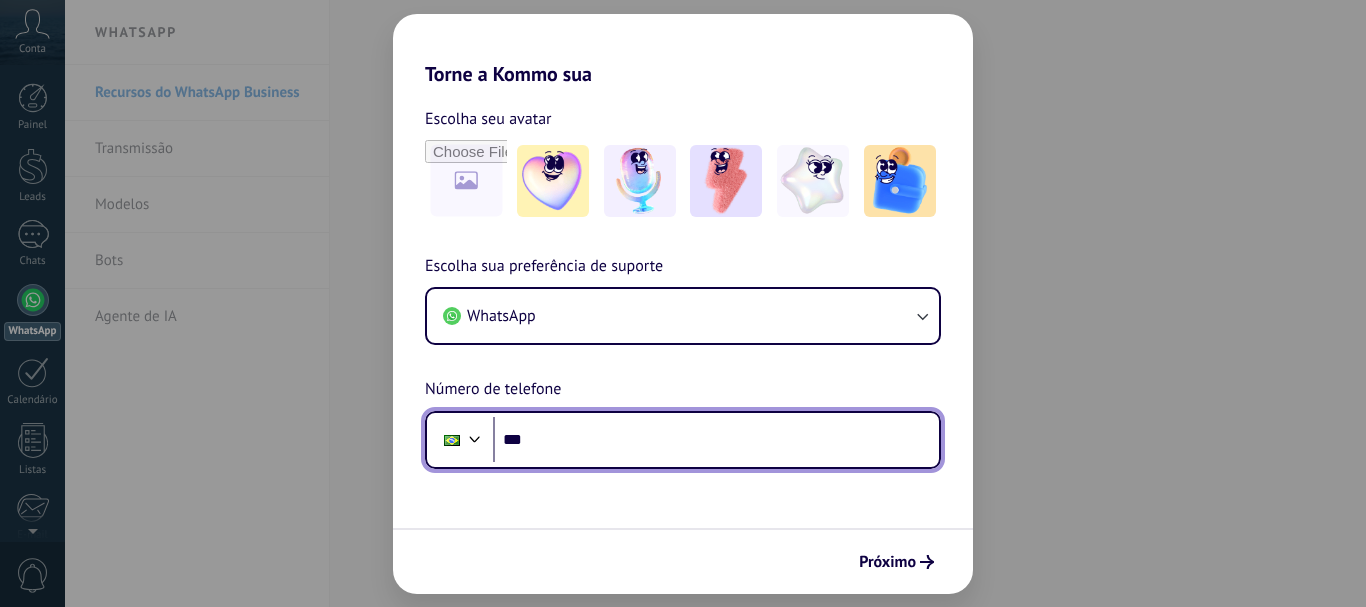 click on "***" at bounding box center (716, 440) 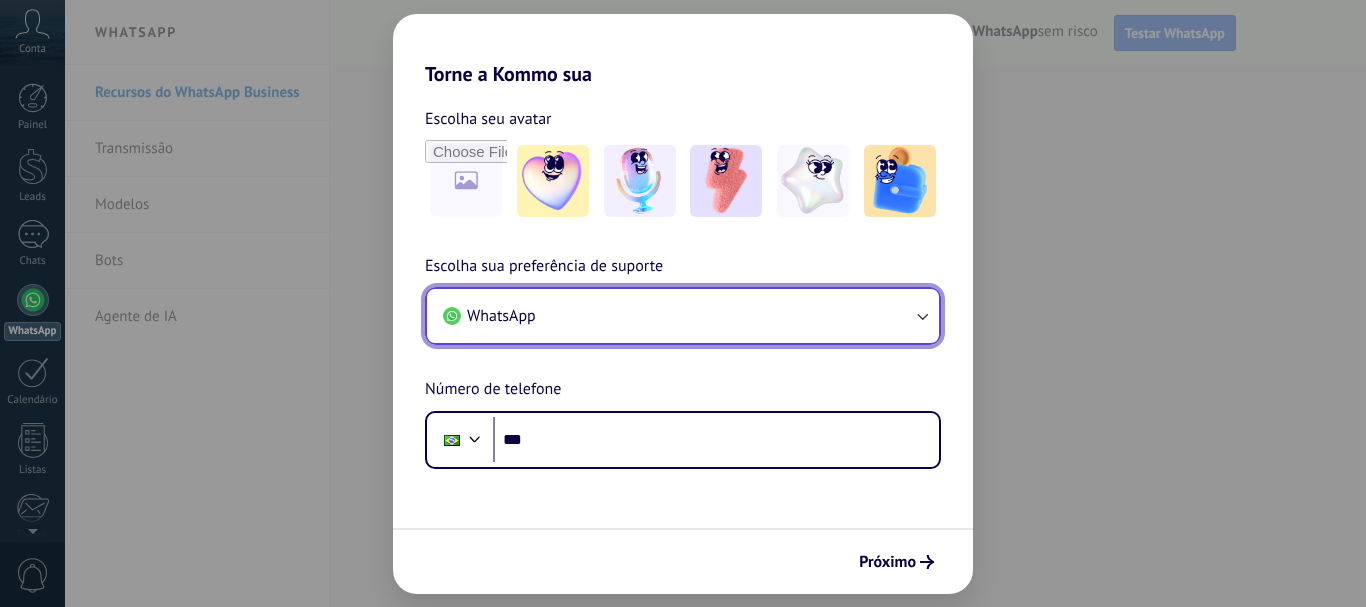 click on "WhatsApp" at bounding box center [683, 316] 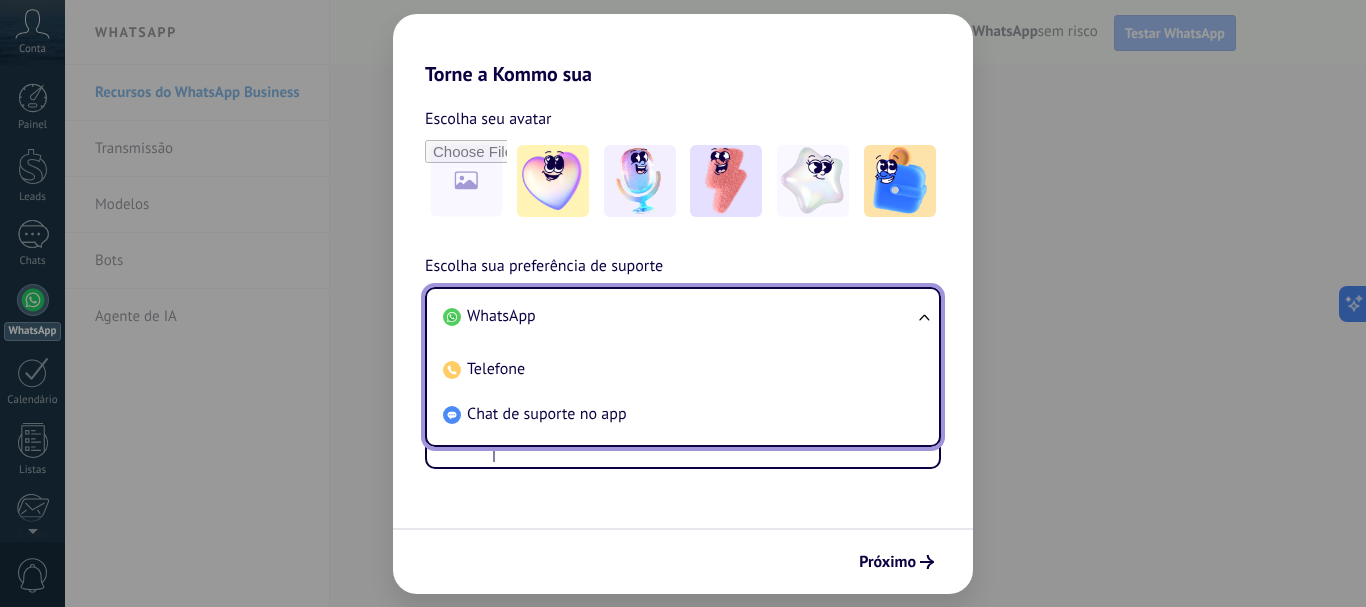 click on "WhatsApp" at bounding box center [679, 316] 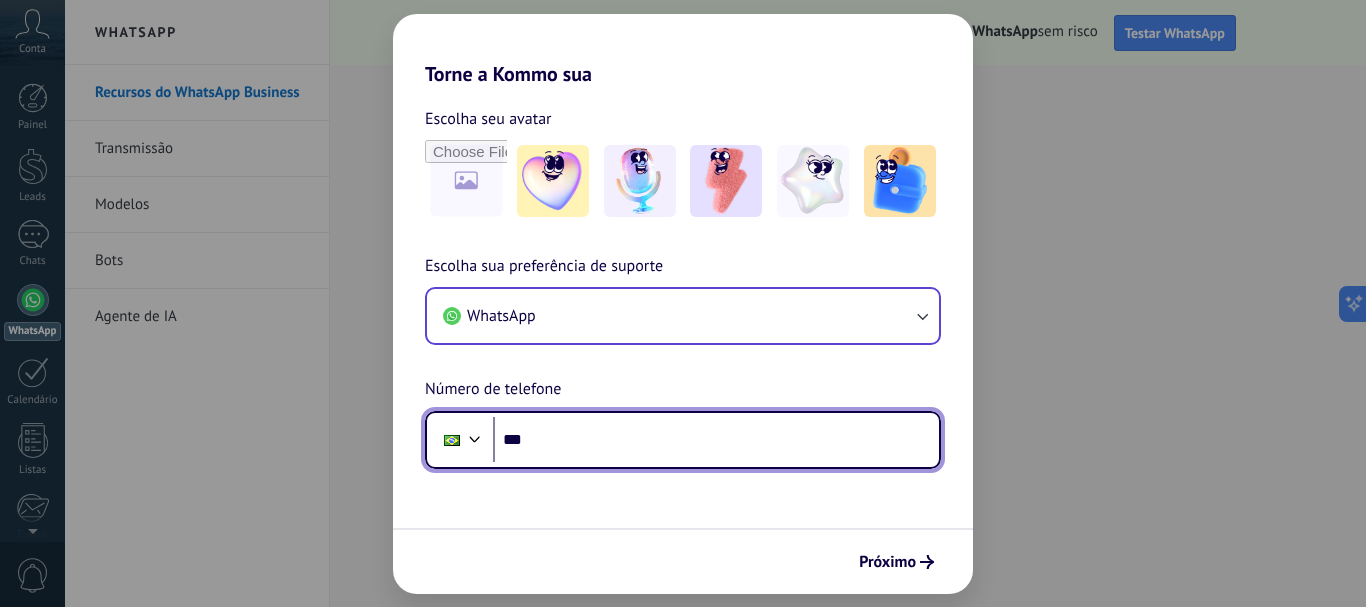 click on "***" at bounding box center (716, 440) 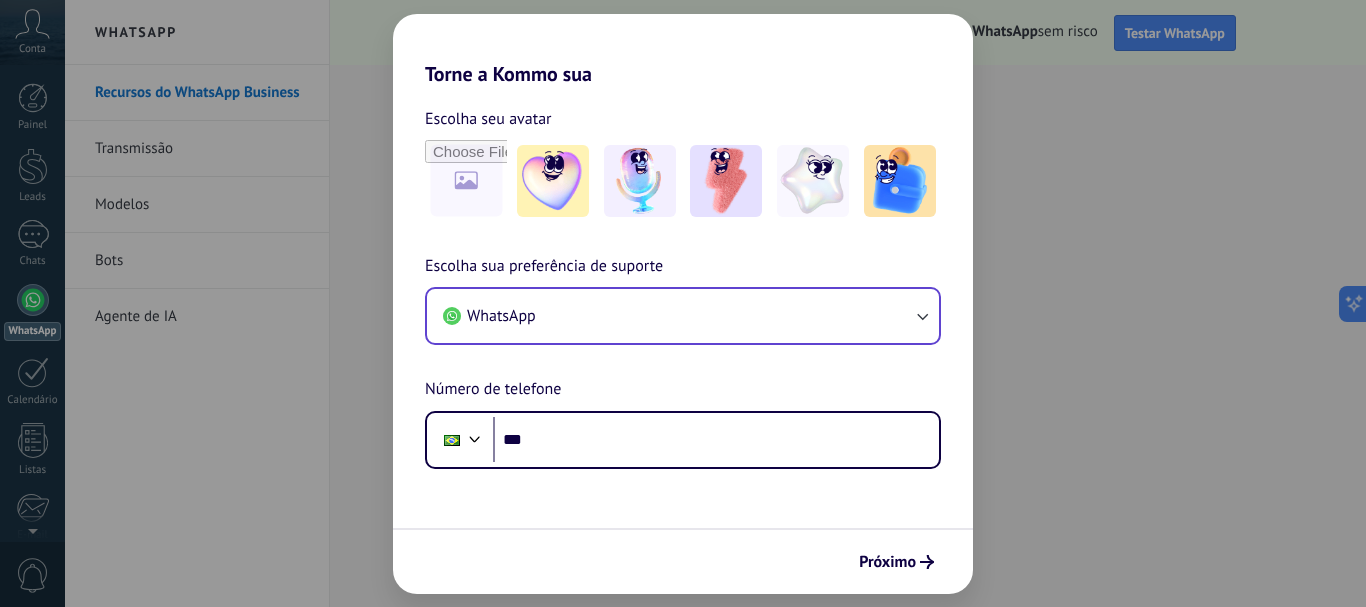 click on "Torne a Kommo sua Escolha seu avatar Escolha sua preferência de suporte WhatsApp Número de telefone Phone *** Próximo" at bounding box center [683, 303] 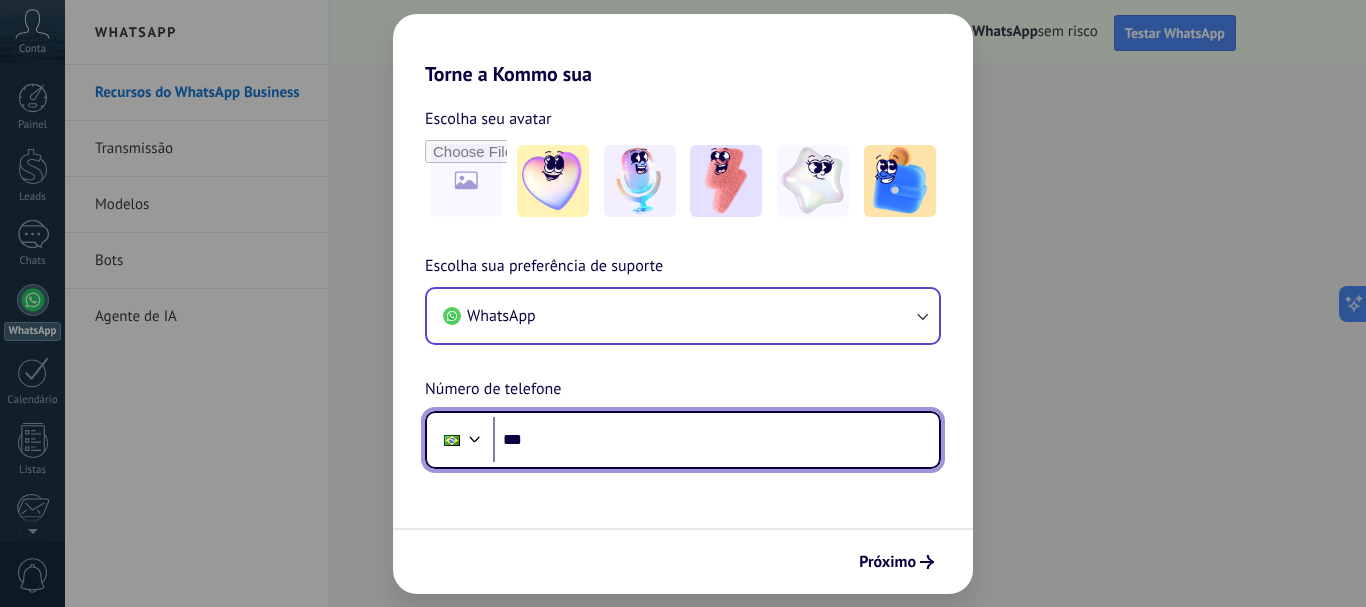 click on "***" at bounding box center [716, 440] 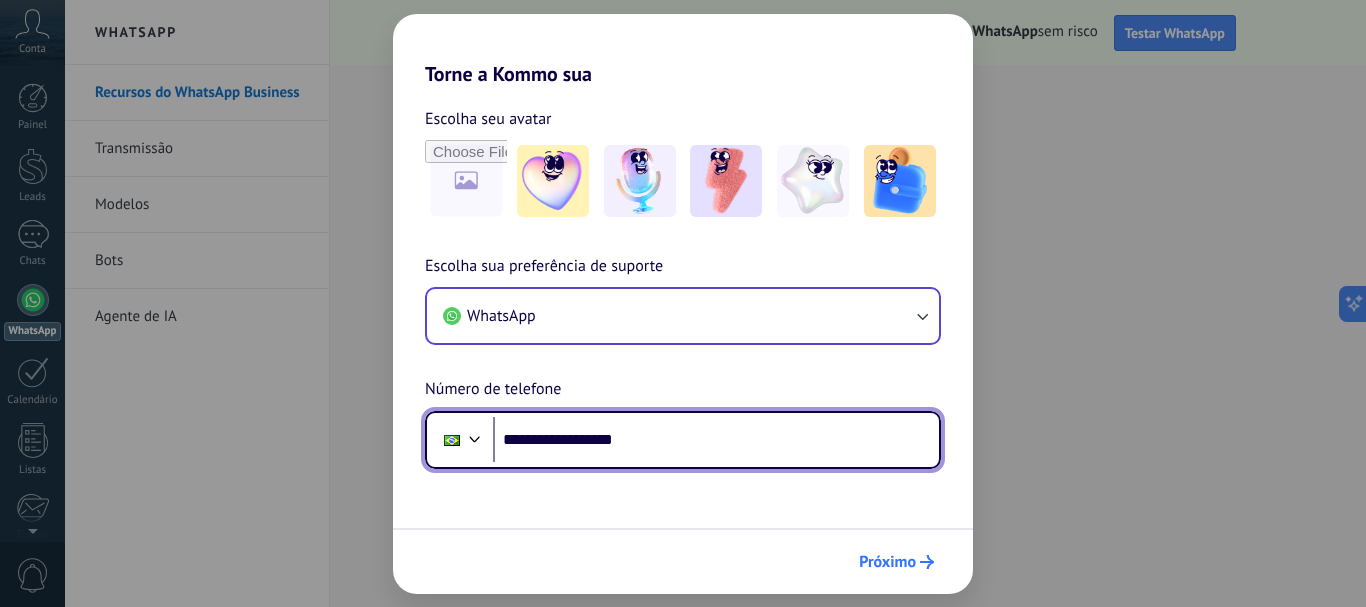 type on "**********" 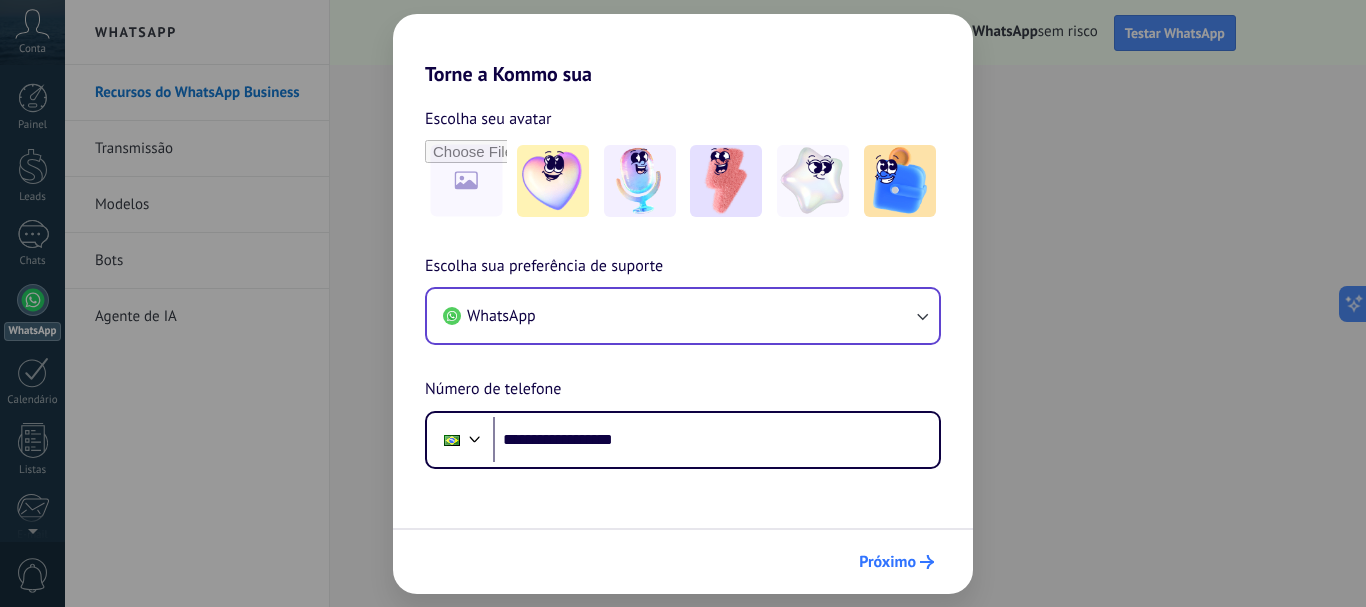 click on "Próximo" at bounding box center [887, 562] 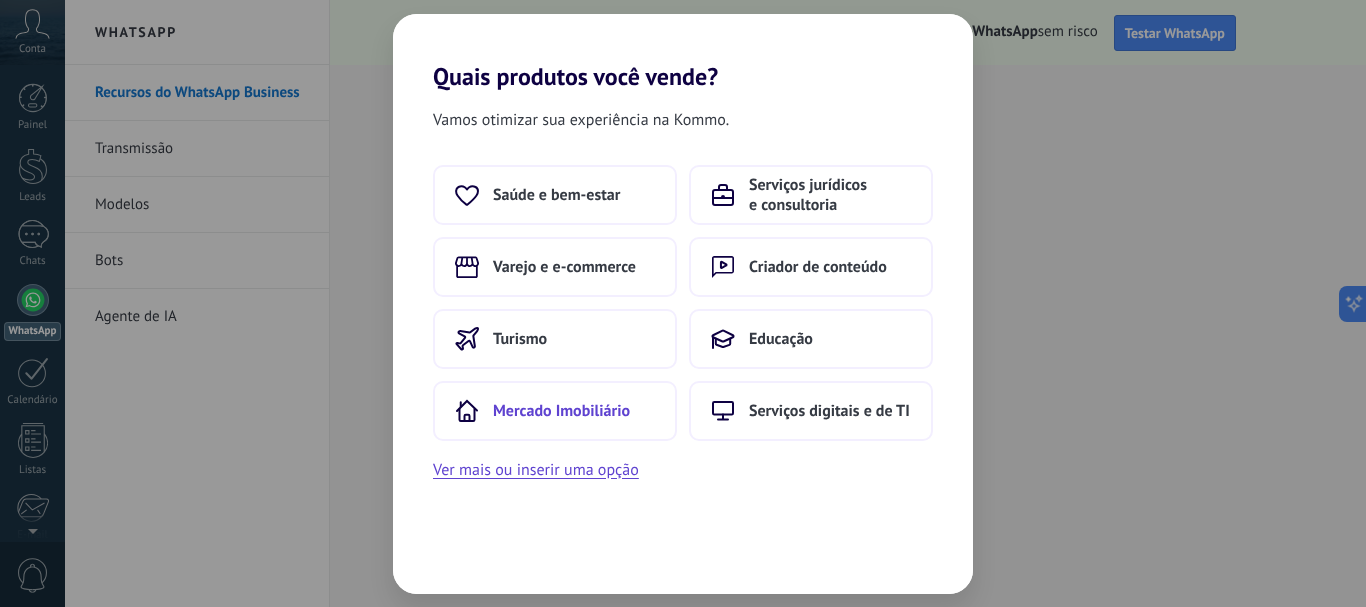 click on "Mercado Imobiliário" at bounding box center [555, 411] 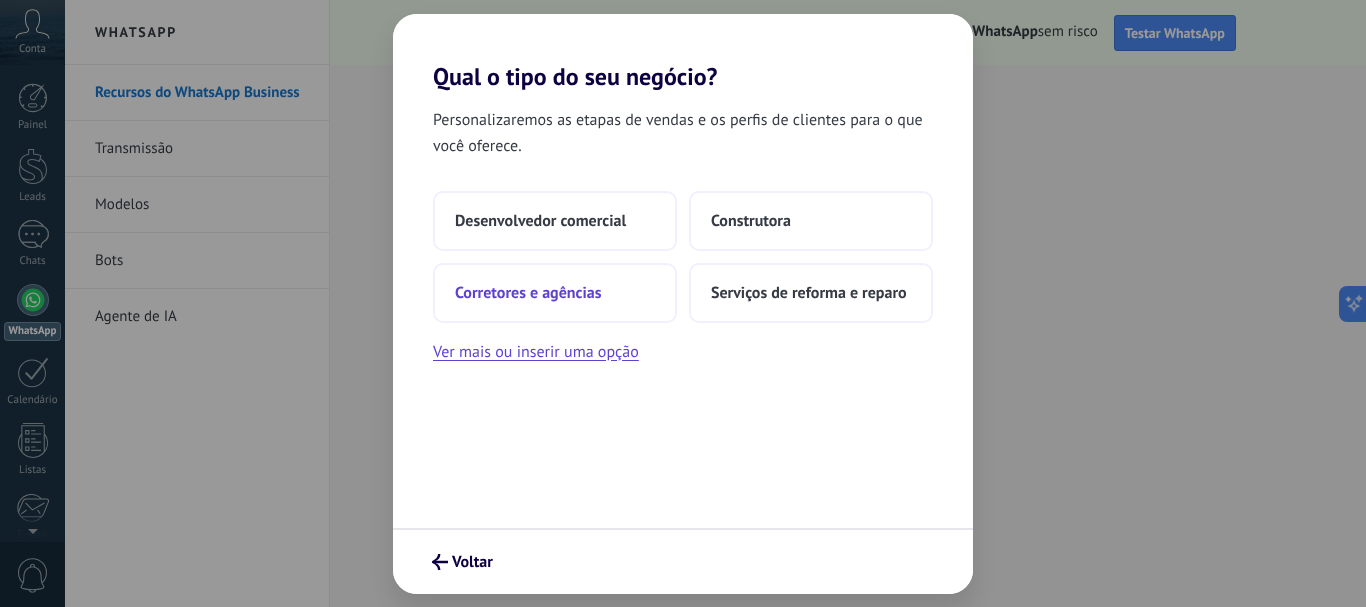 click on "Corretores e agências" at bounding box center [555, 293] 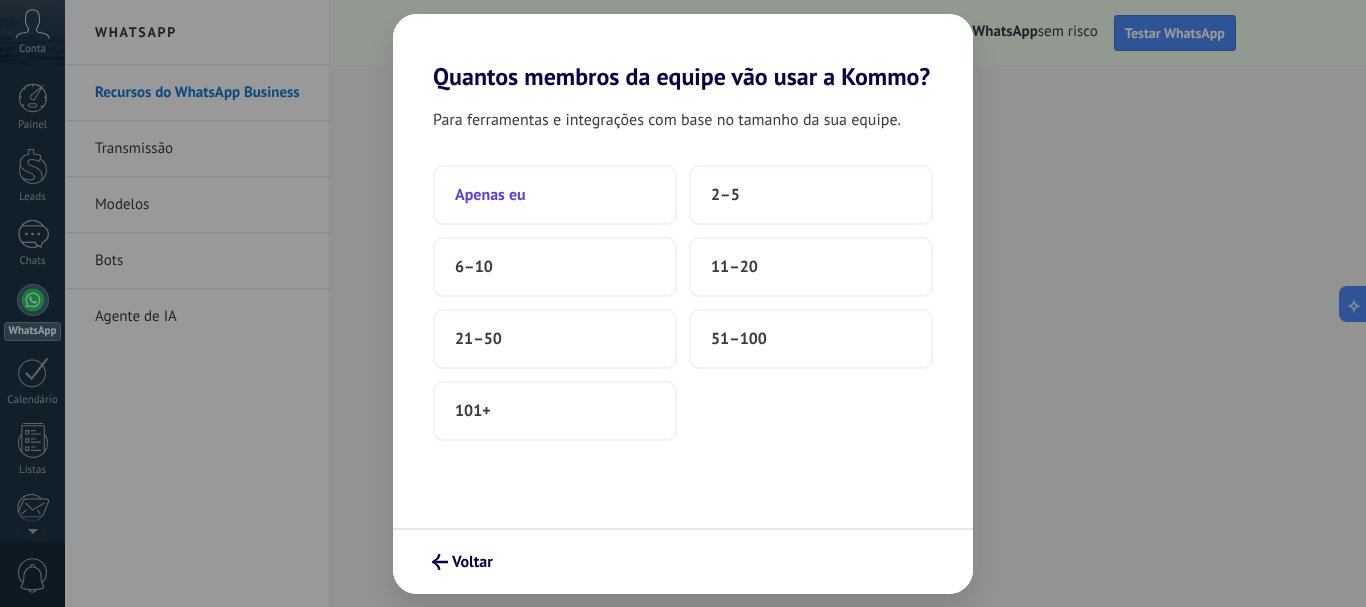 click on "Apenas eu" at bounding box center [555, 195] 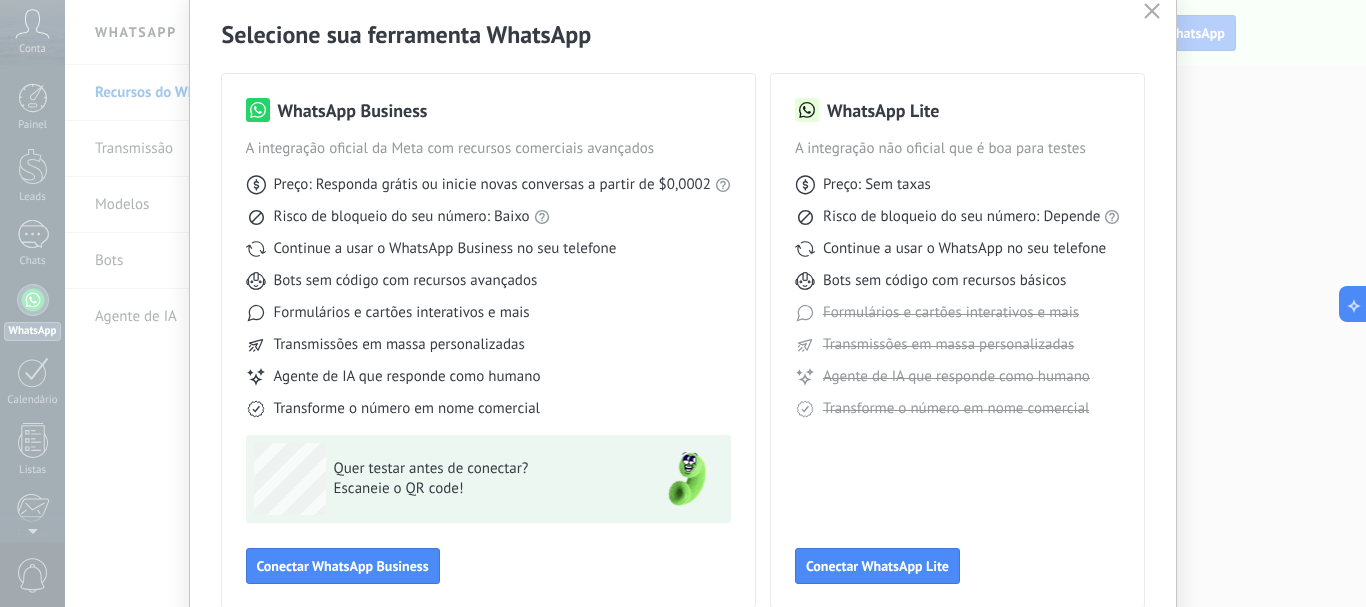 scroll, scrollTop: 78, scrollLeft: 0, axis: vertical 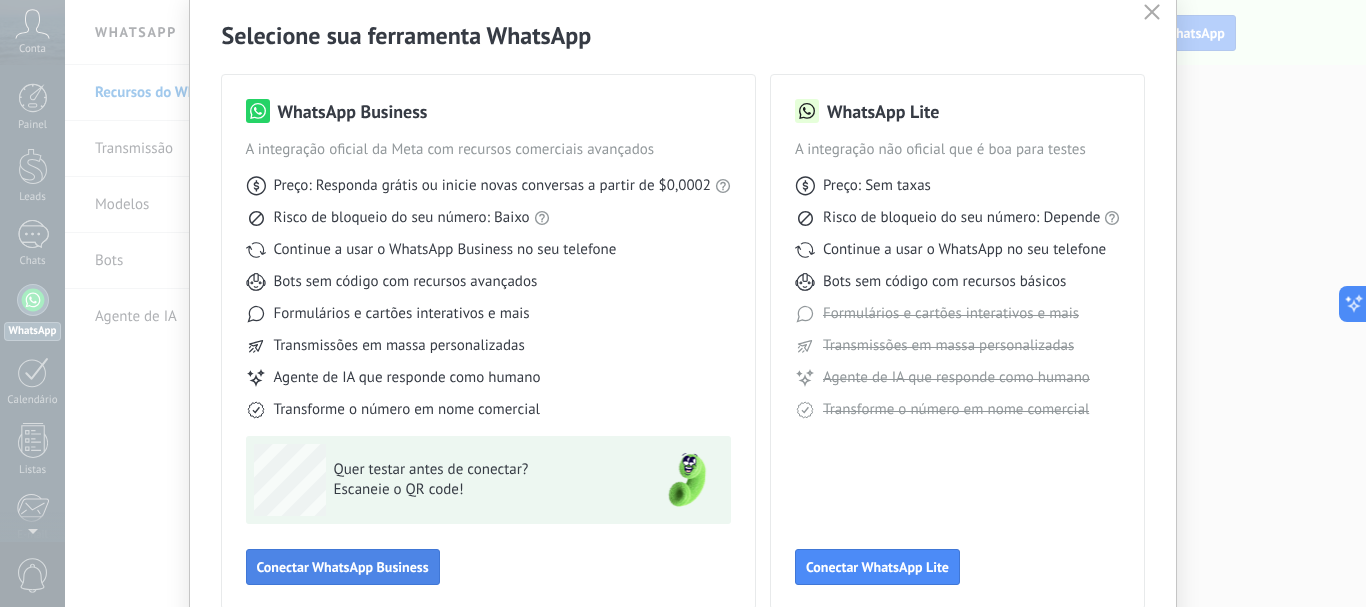 click on "Conectar WhatsApp Business" at bounding box center (343, 567) 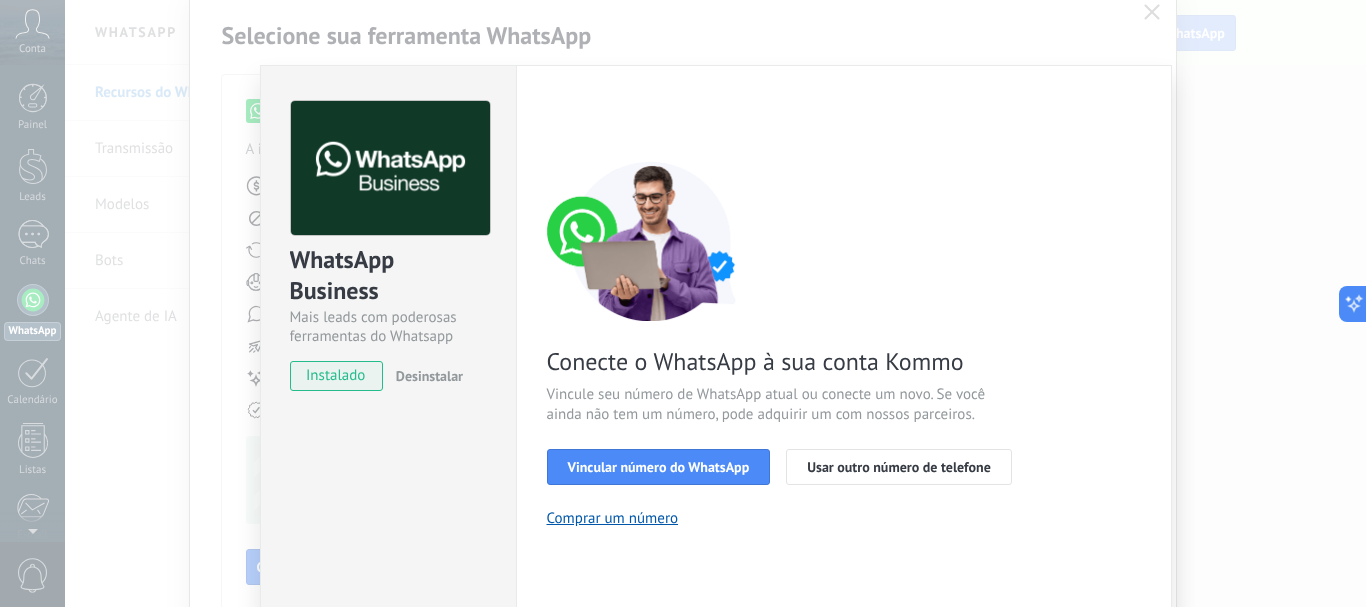click on "WhatsApp Business Mais leads com poderosas ferramentas do Whatsapp instalado Desinstalar Quer testar a integração antes?   Escaneie o QR code   e veja como funciona. Configurações Autorização This tab logs the users who have granted integration access to this account. If you want to to remove a user's ability to send requests to the account on behalf of this integration, you can revoke access. If access is revoked from all users, the integration will stop working. This app is installed, but no one has given it access yet. WhatsApp Cloud API Mais _:  Salvar < Voltar 1 Selecionar aplicativo 2 Conectar Facebook 3 Finalizar configuração Conecte o WhatsApp à sua conta Kommo Vincule seu número de WhatsApp atual ou conecte um novo. Se você ainda não tem um número, pode adquirir um com nossos parceiros. Vincular número do WhatsApp Usar outro número de telefone Comprar um número Precisa de ajuda?" at bounding box center (715, 303) 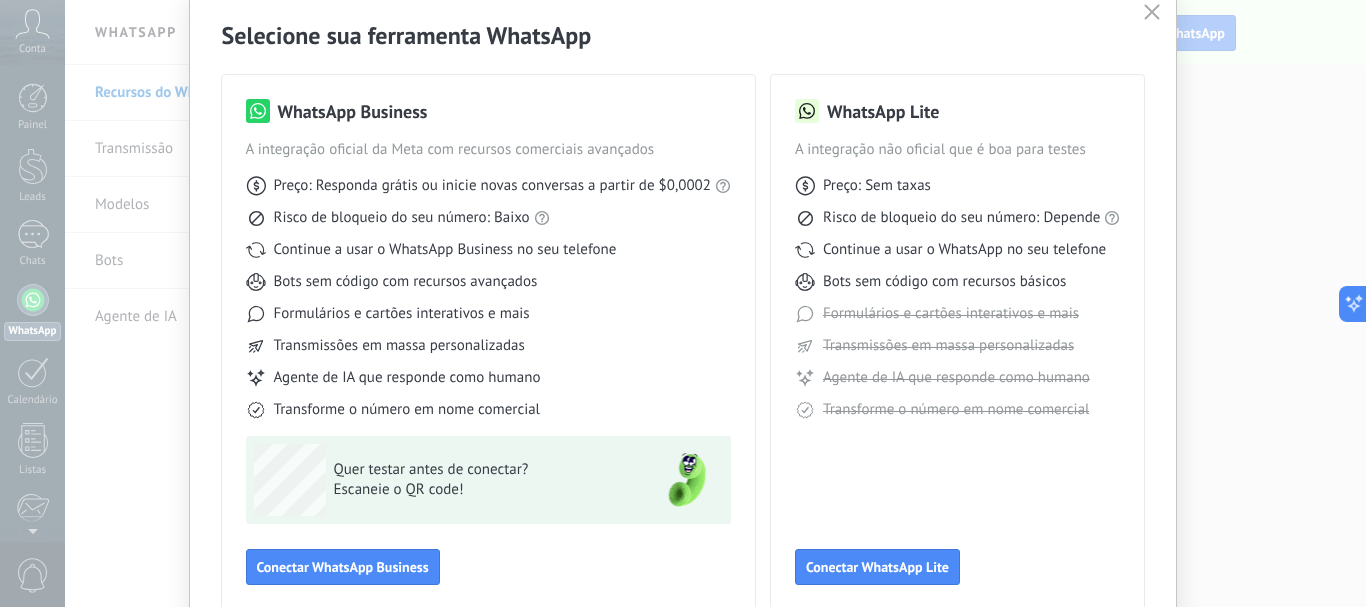 click 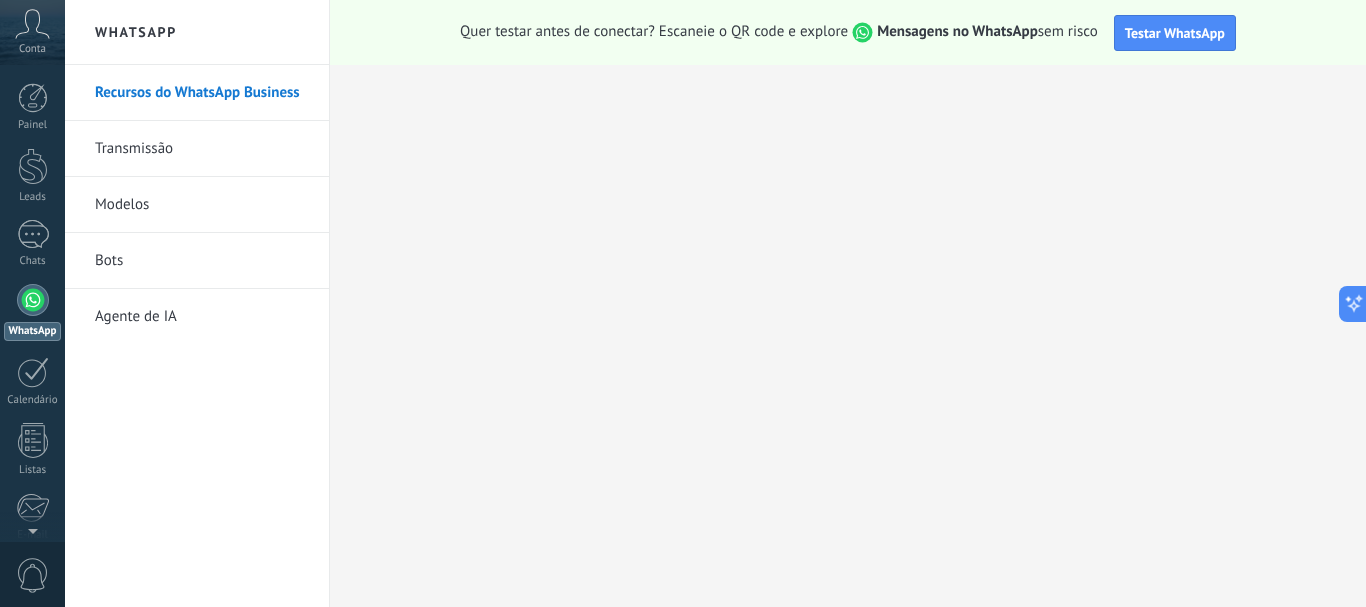 scroll, scrollTop: 0, scrollLeft: 0, axis: both 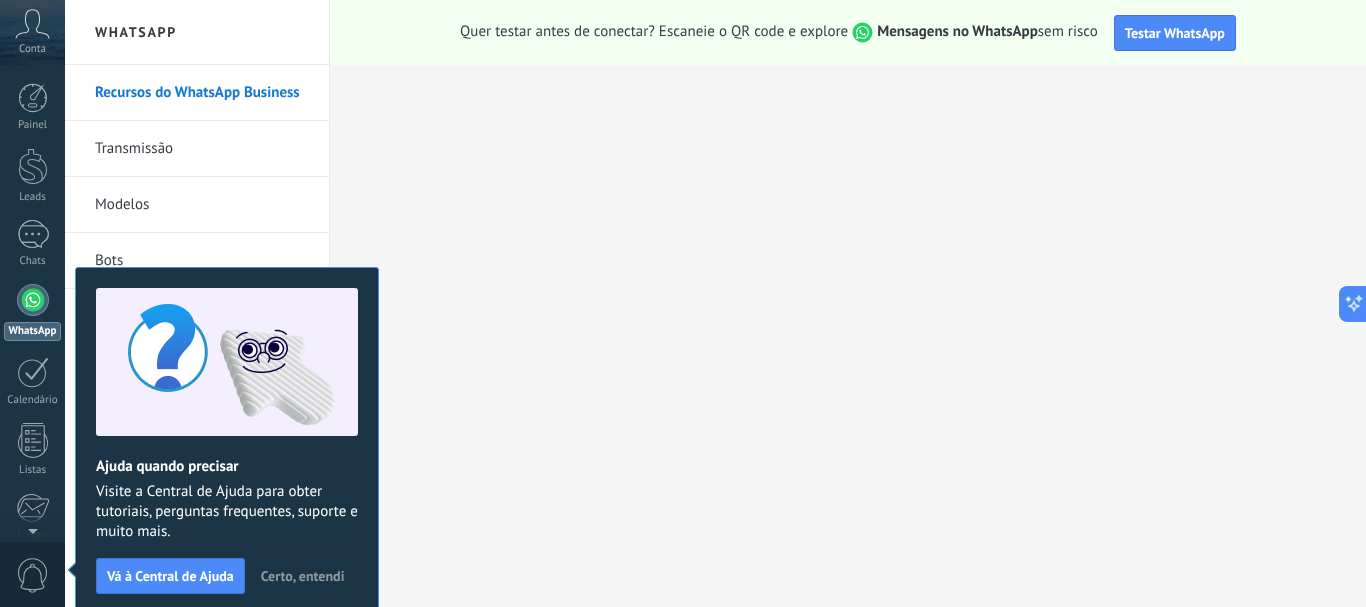 click on "Certo, entendi" at bounding box center [303, 576] 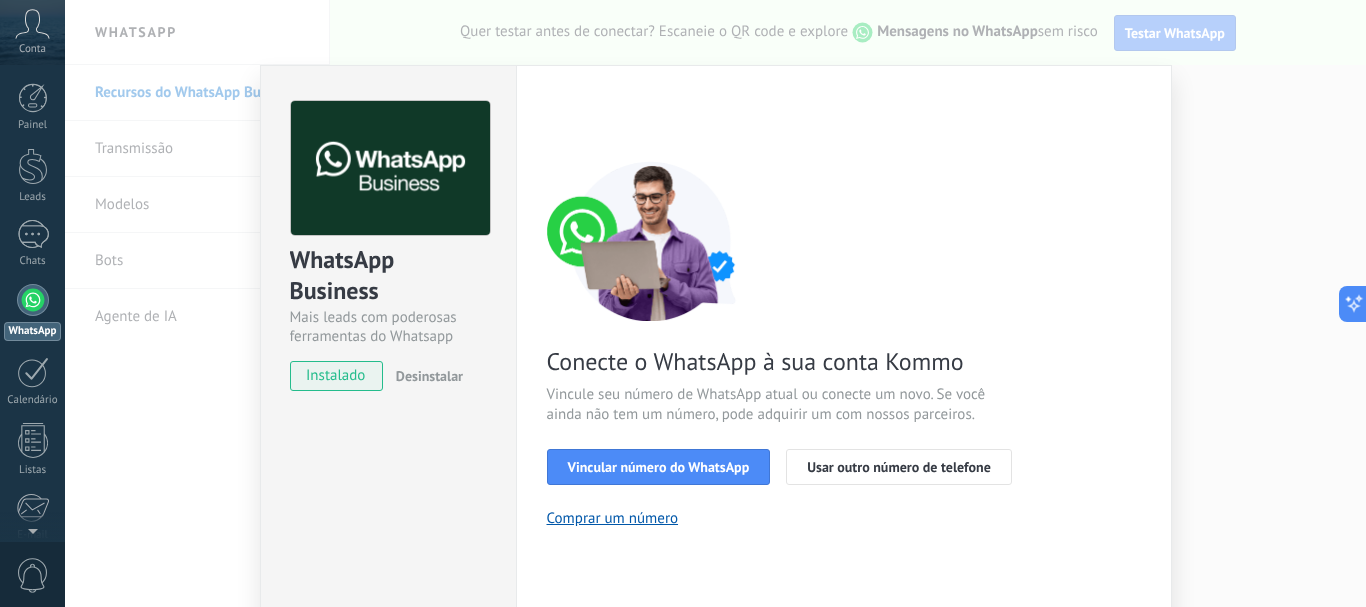 scroll, scrollTop: 100, scrollLeft: 0, axis: vertical 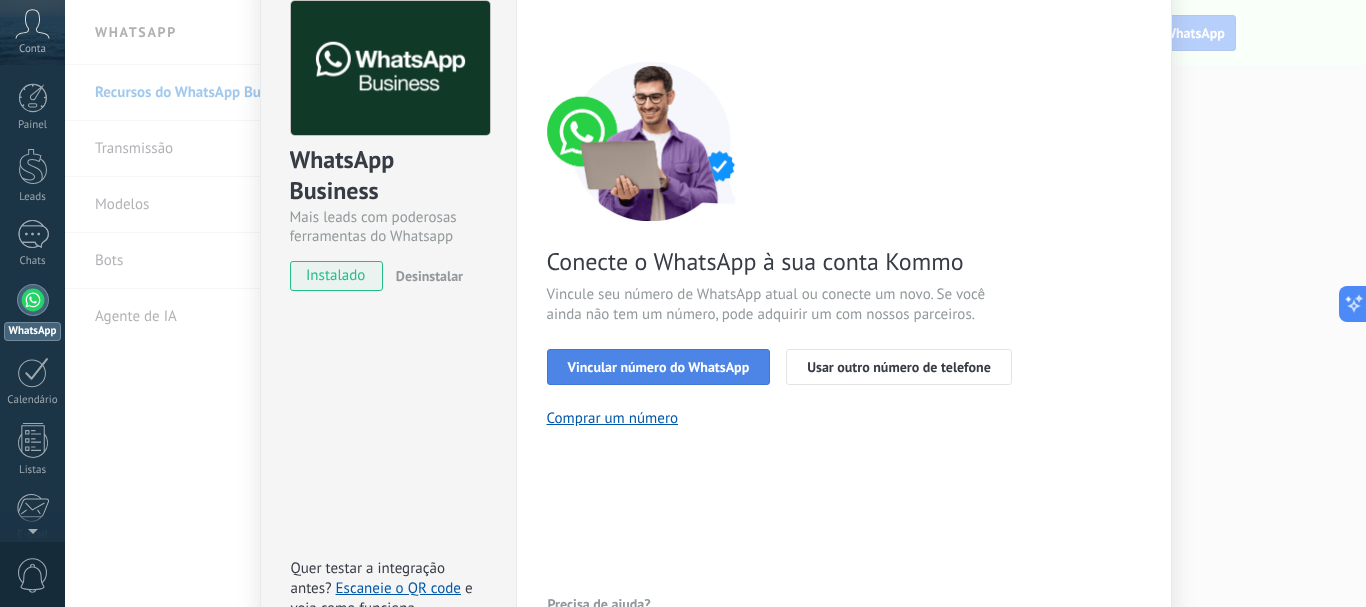 click on "Vincular número do WhatsApp" at bounding box center [659, 367] 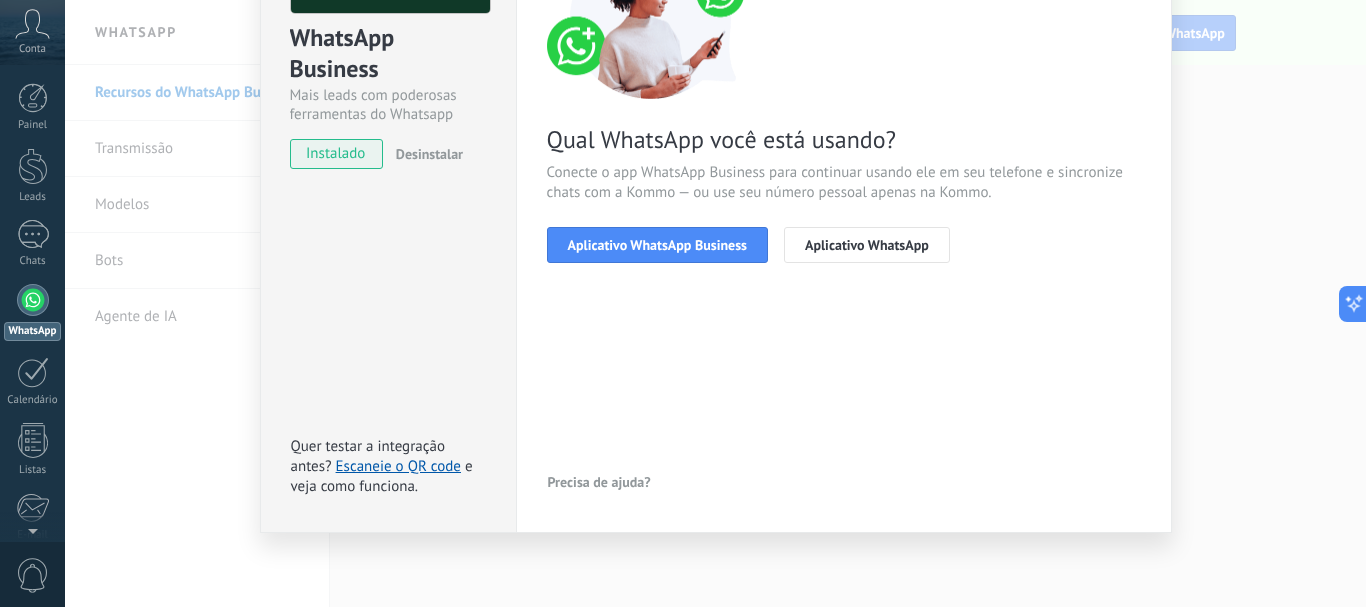 scroll, scrollTop: 223, scrollLeft: 0, axis: vertical 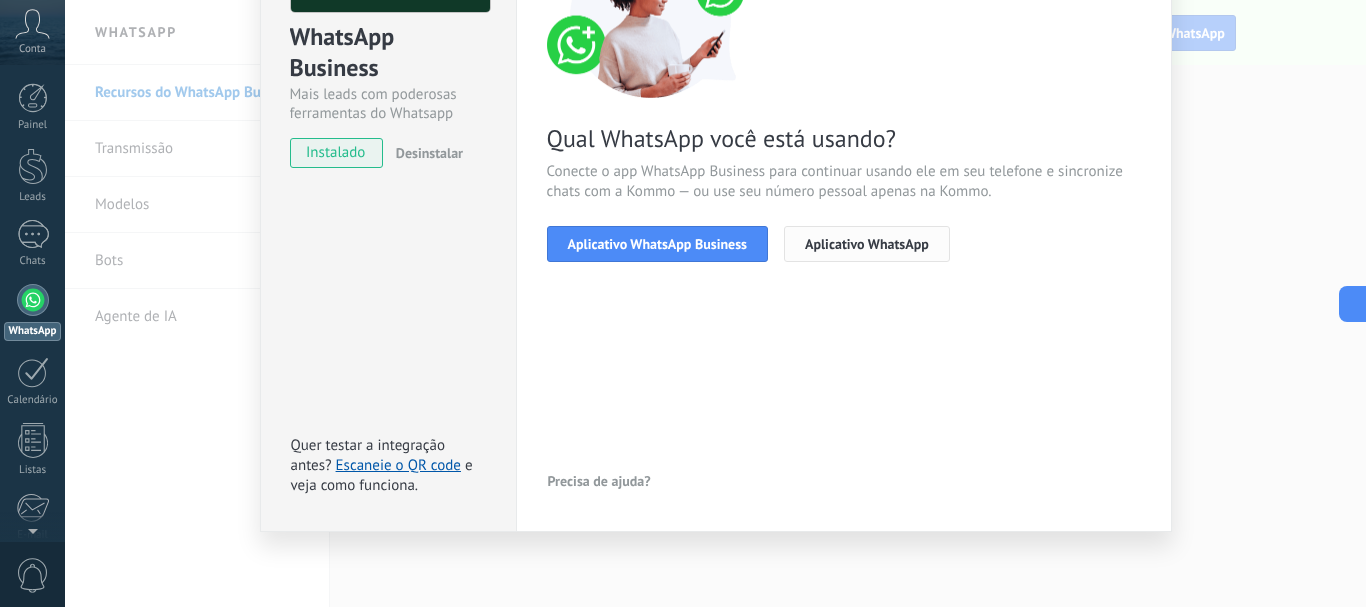 click on "Aplicativo WhatsApp" at bounding box center [867, 244] 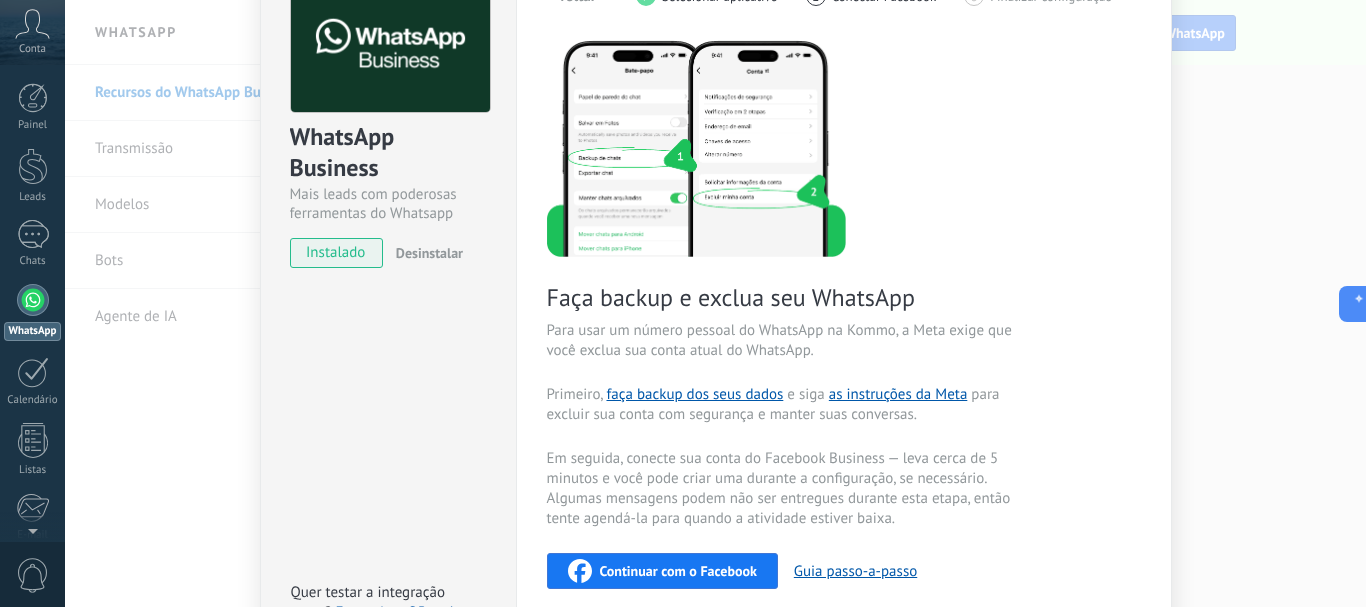 scroll, scrollTop: 0, scrollLeft: 0, axis: both 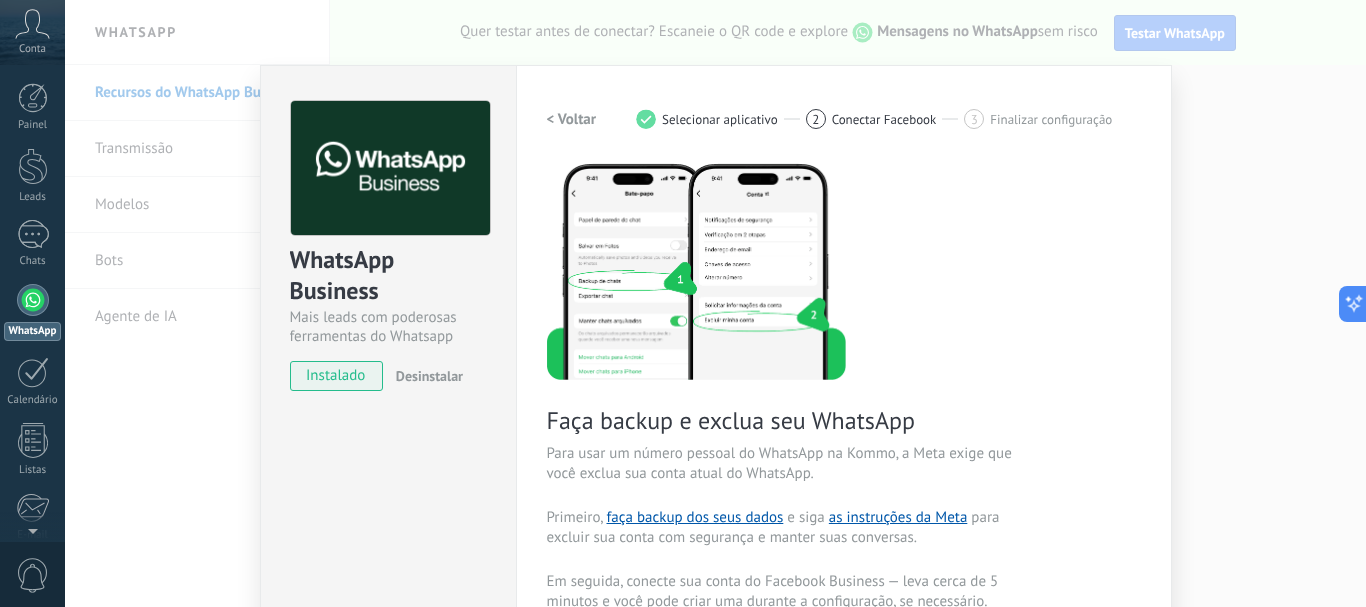 click on "1" at bounding box center (646, 119) 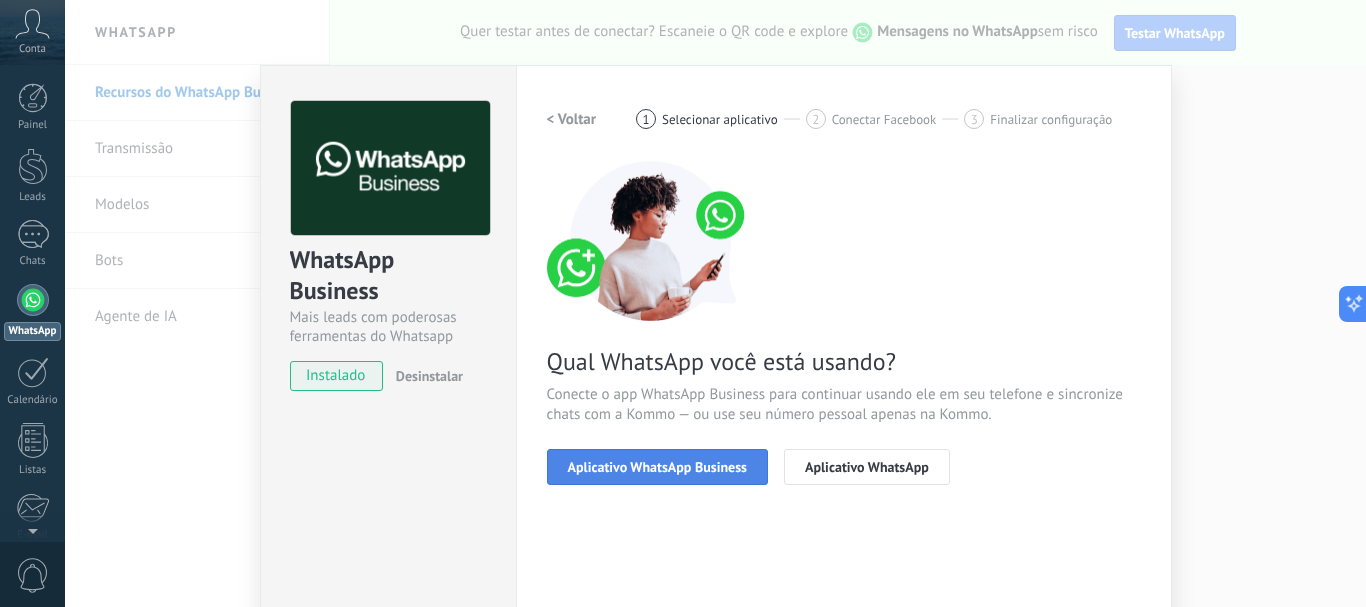 click on "Aplicativo WhatsApp Business" at bounding box center (657, 467) 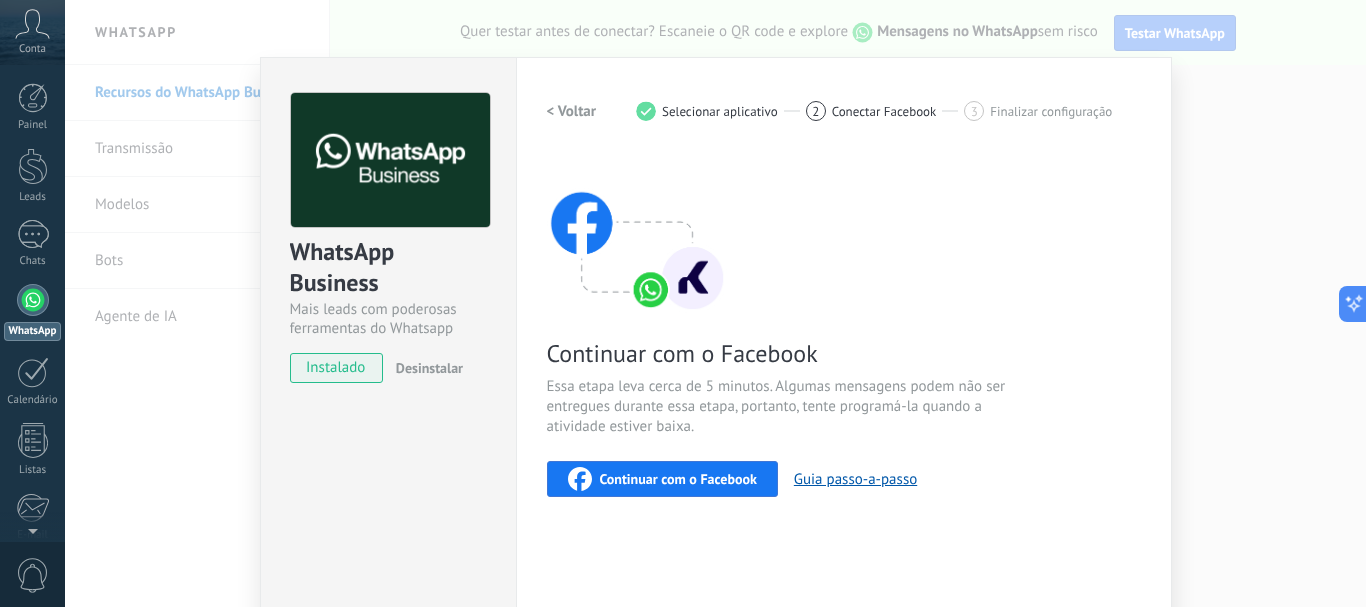 scroll, scrollTop: 0, scrollLeft: 0, axis: both 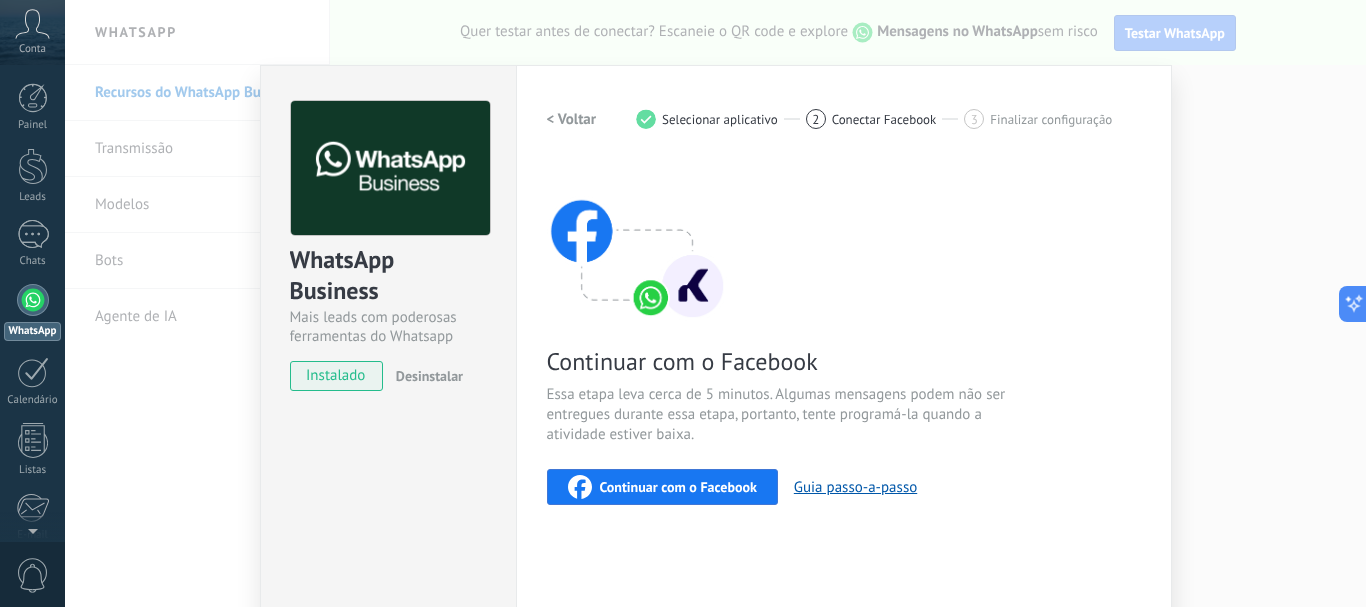 click on "instalado" at bounding box center [336, 376] 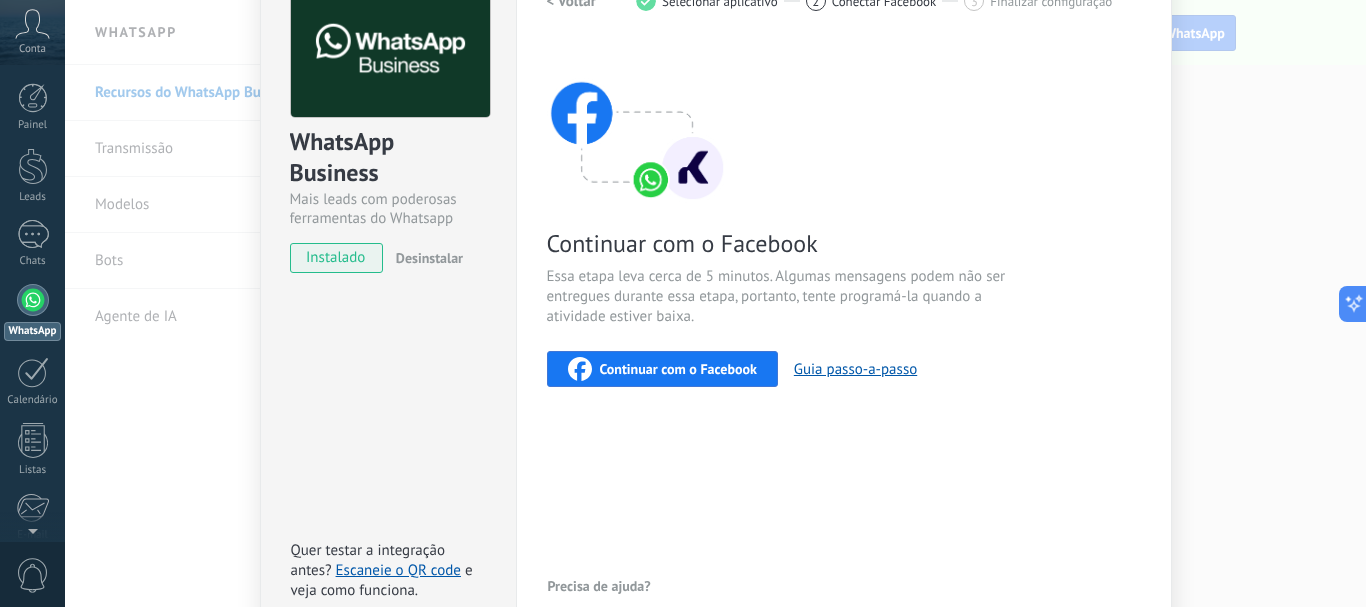 scroll, scrollTop: 0, scrollLeft: 0, axis: both 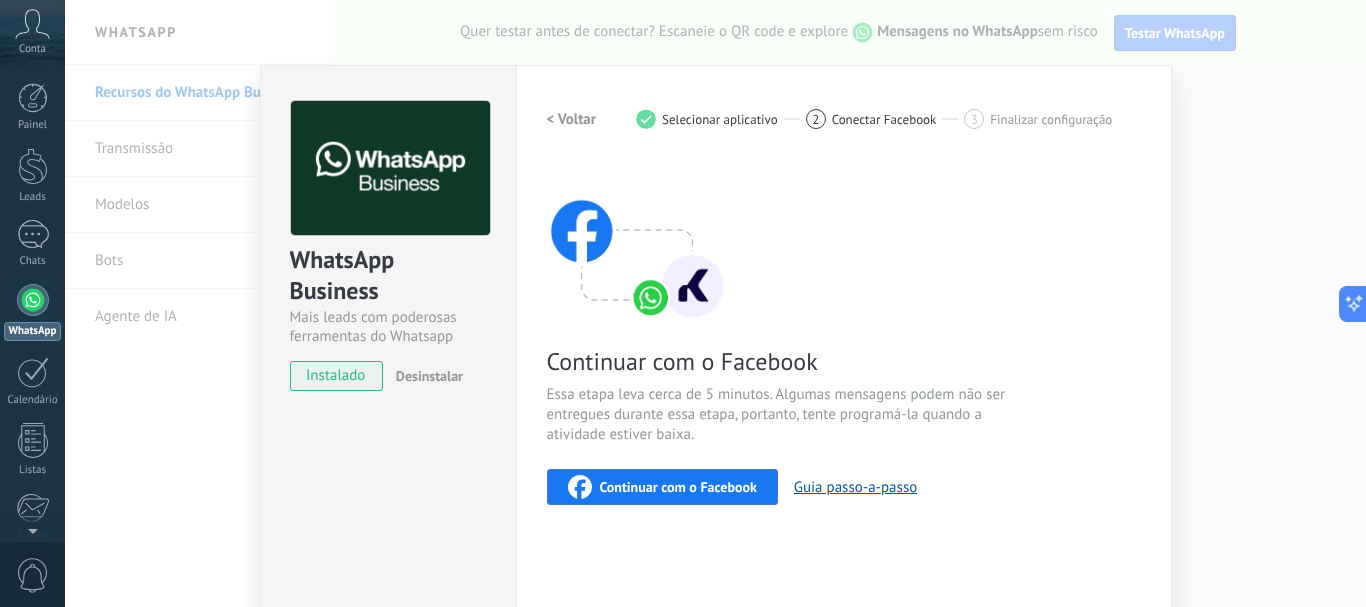 click on "WhatsApp Business Mais leads com poderosas ferramentas do Whatsapp instalado Desinstalar Quer testar a integração antes?   Escaneie o QR code   e veja como funciona. Configurações Autorização This tab logs the users who have granted integration access to this account. If you want to to remove a user's ability to send requests to the account on behalf of this integration, you can revoke access. If access is revoked from all users, the integration will stop working. This app is installed, but no one has given it access yet. WhatsApp Cloud API Mais _:  Salvar < Voltar 1 Selecionar aplicativo 2 Conectar Facebook 3 Finalizar configuração Continuar com o Facebook Essa etapa leva cerca de 5 minutos. Algumas mensagens podem não ser entregues durante essa etapa, portanto, tente programá-la quando a atividade estiver baixa. Continuar com o Facebook Guia passo-a-passo Precisa de ajuda?" at bounding box center (715, 303) 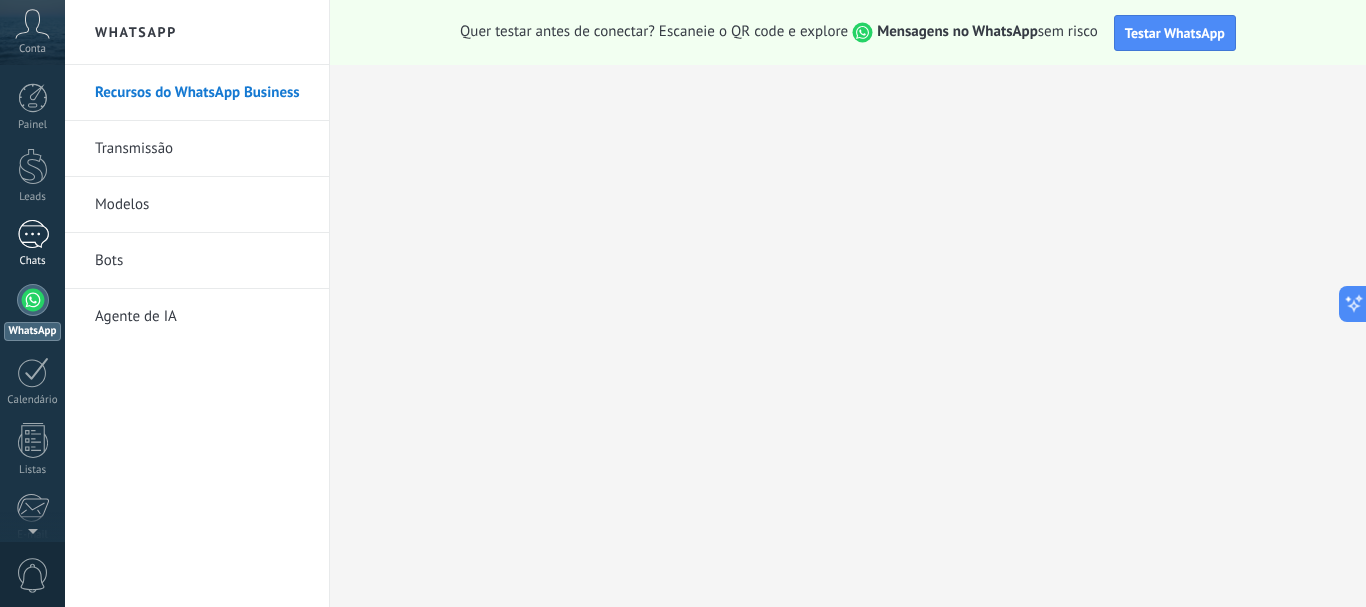 click at bounding box center [33, 234] 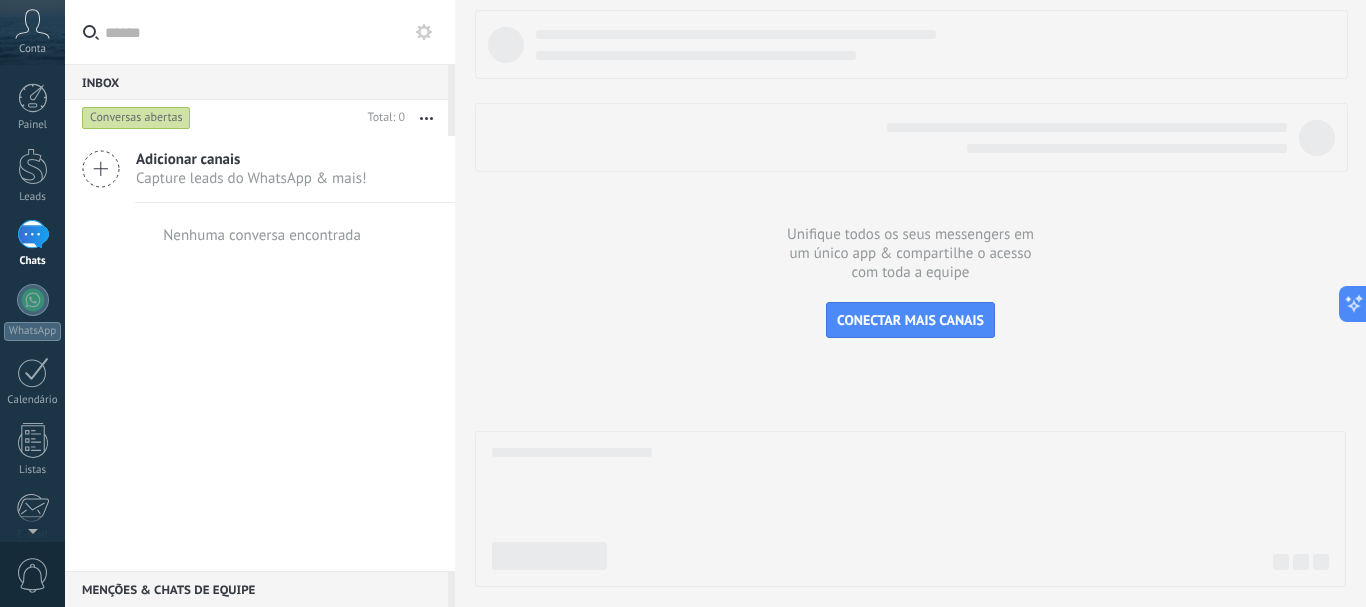 click on "Adicionar canais" at bounding box center (251, 159) 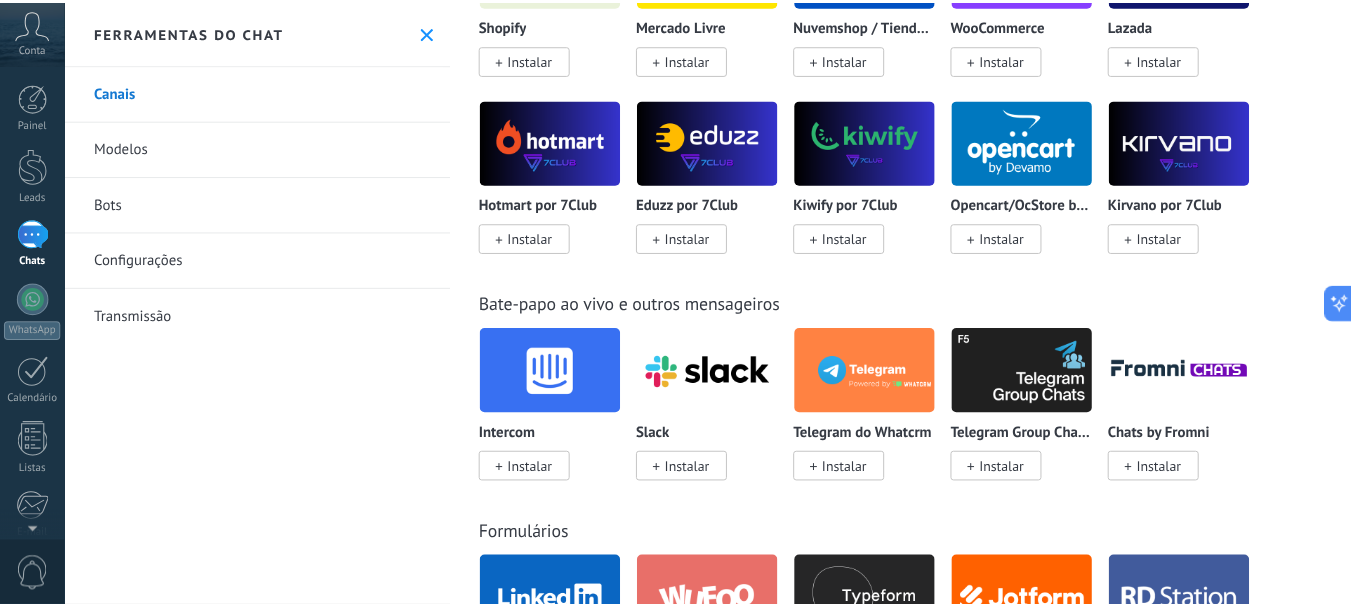 scroll, scrollTop: 600, scrollLeft: 0, axis: vertical 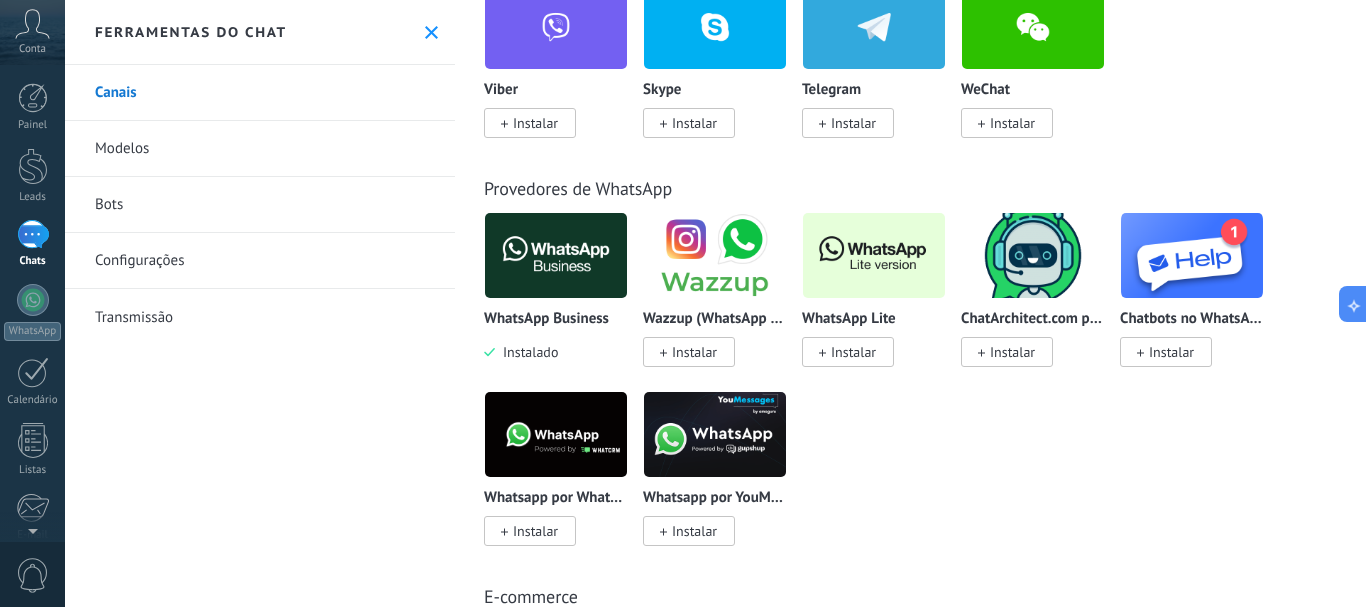 click on "Bots" at bounding box center [260, 205] 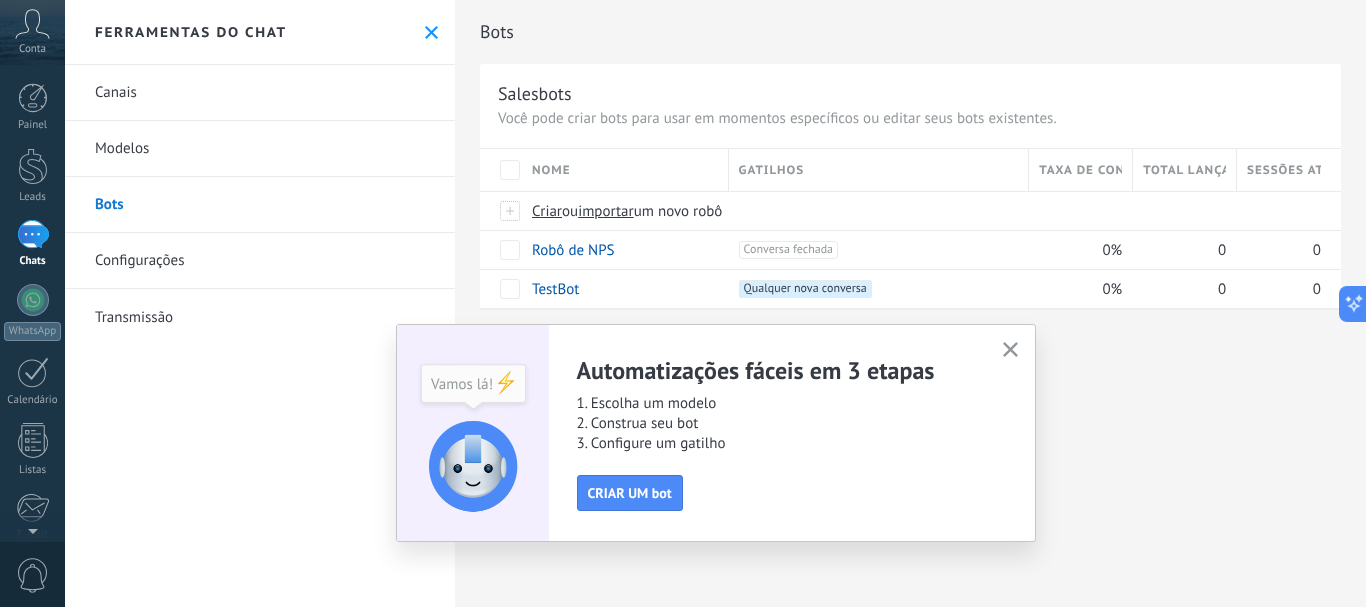 click 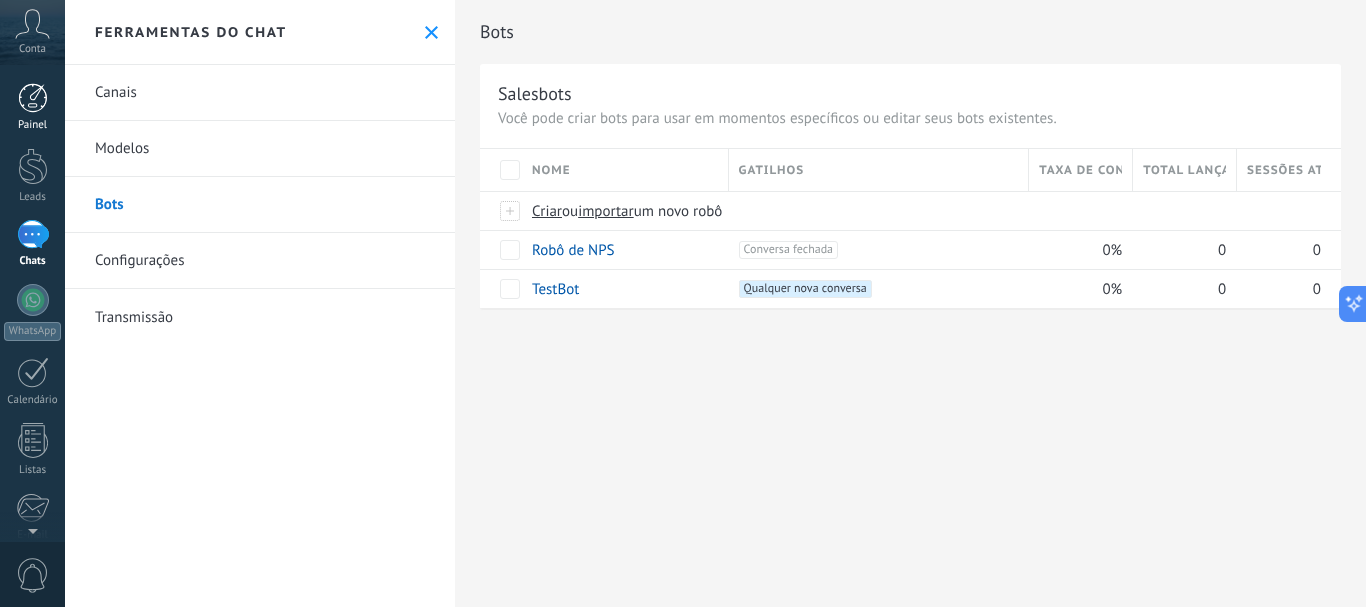 click at bounding box center [33, 98] 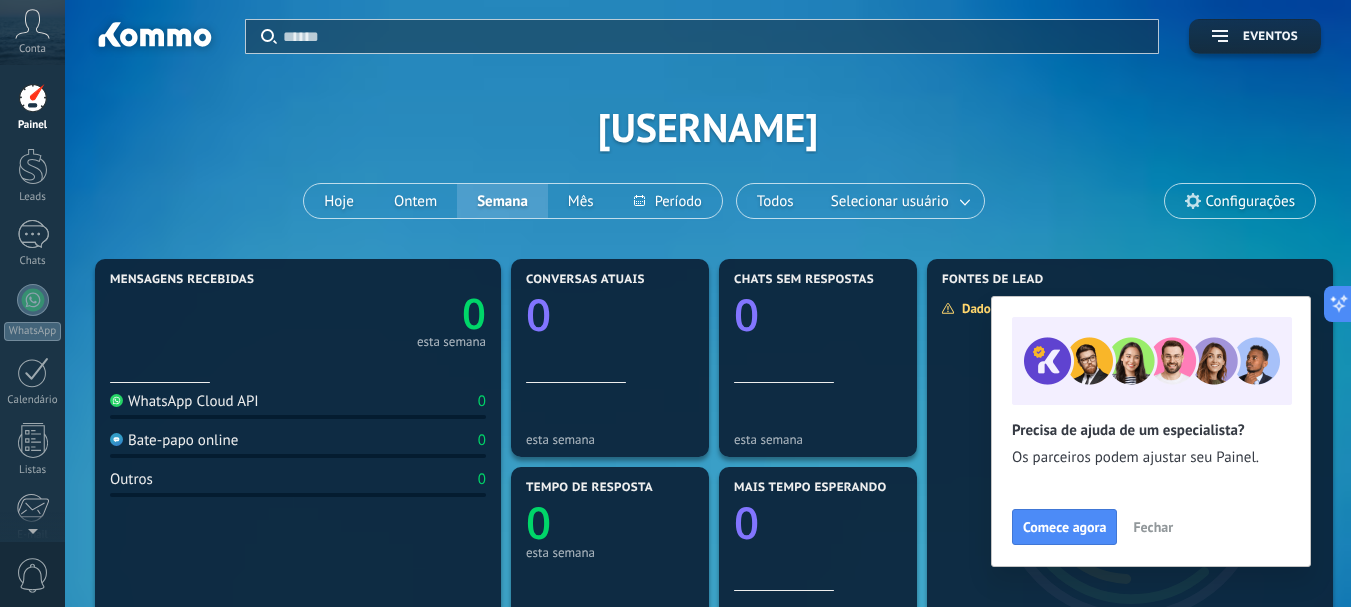 click on "Fechar" at bounding box center [1153, 527] 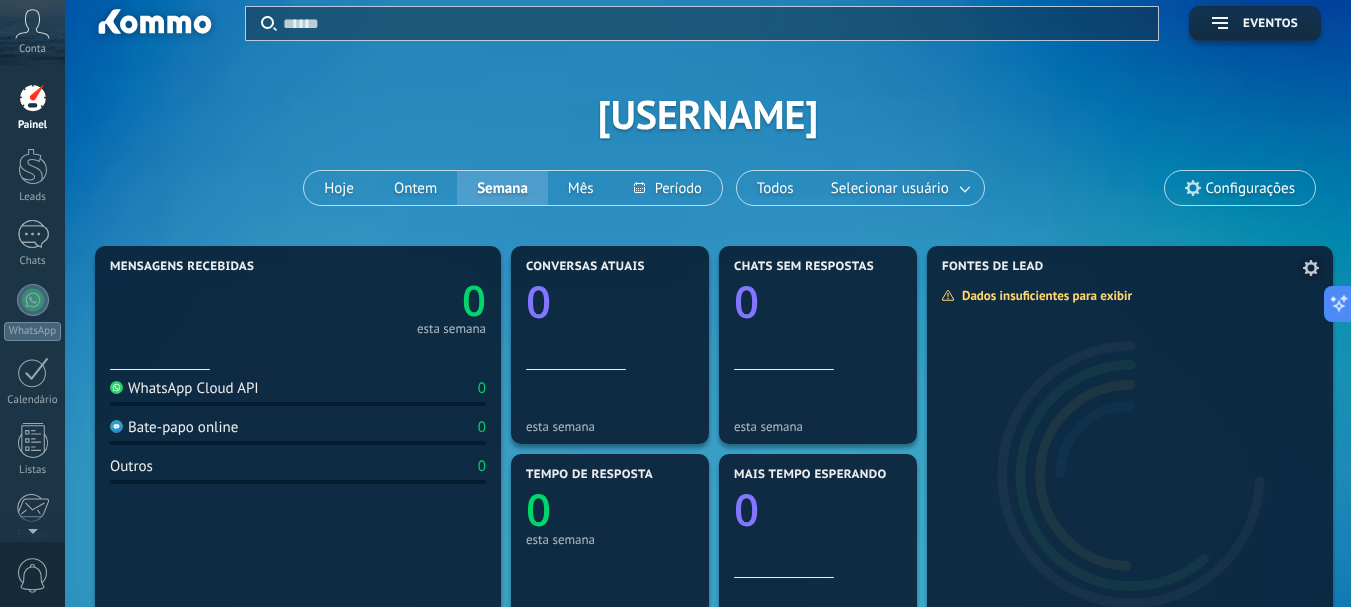 scroll, scrollTop: 0, scrollLeft: 0, axis: both 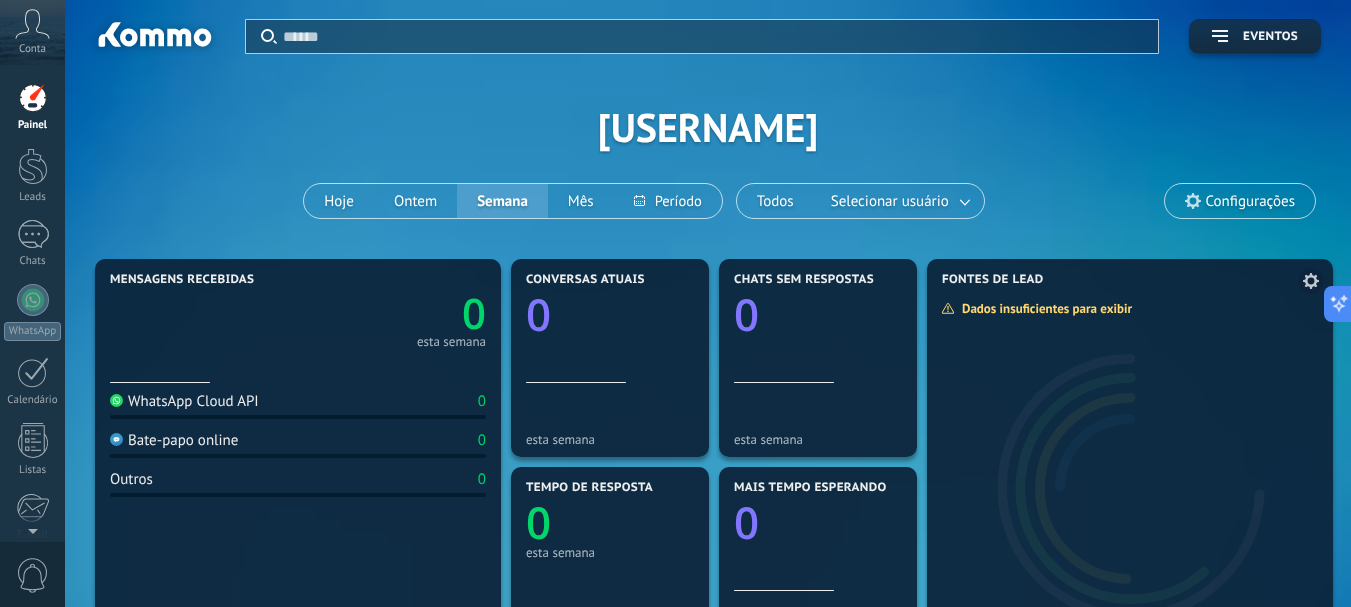 click at bounding box center [1130, 477] 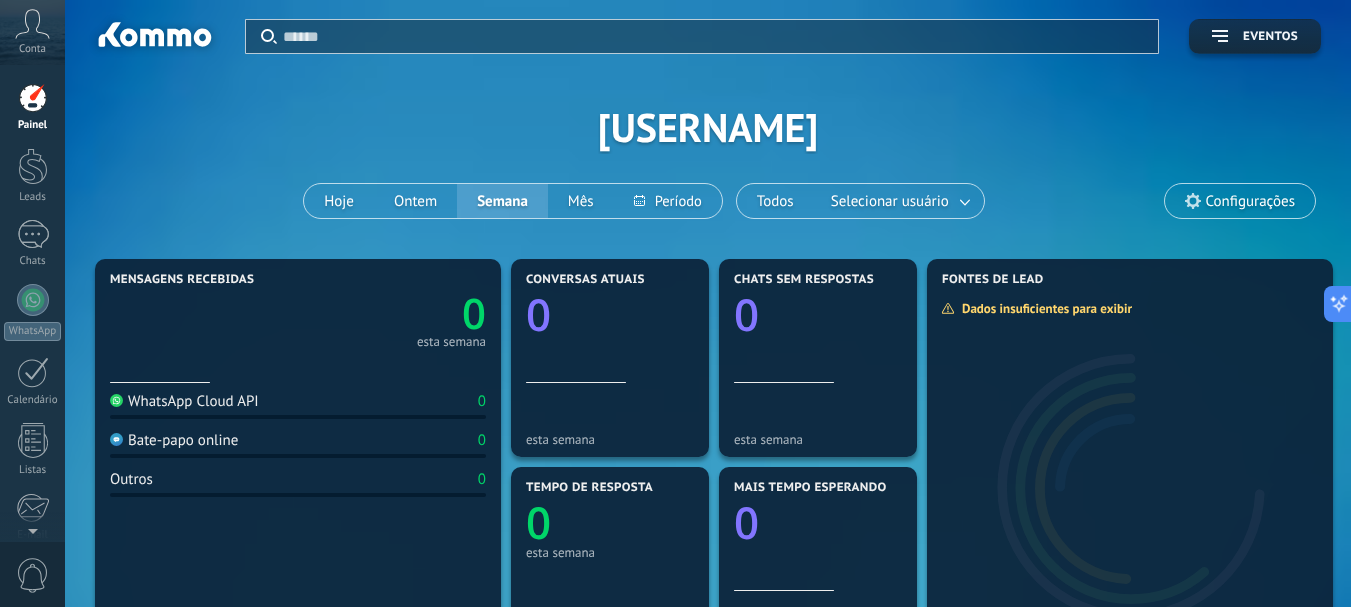 click on "Configurações" at bounding box center [1250, 201] 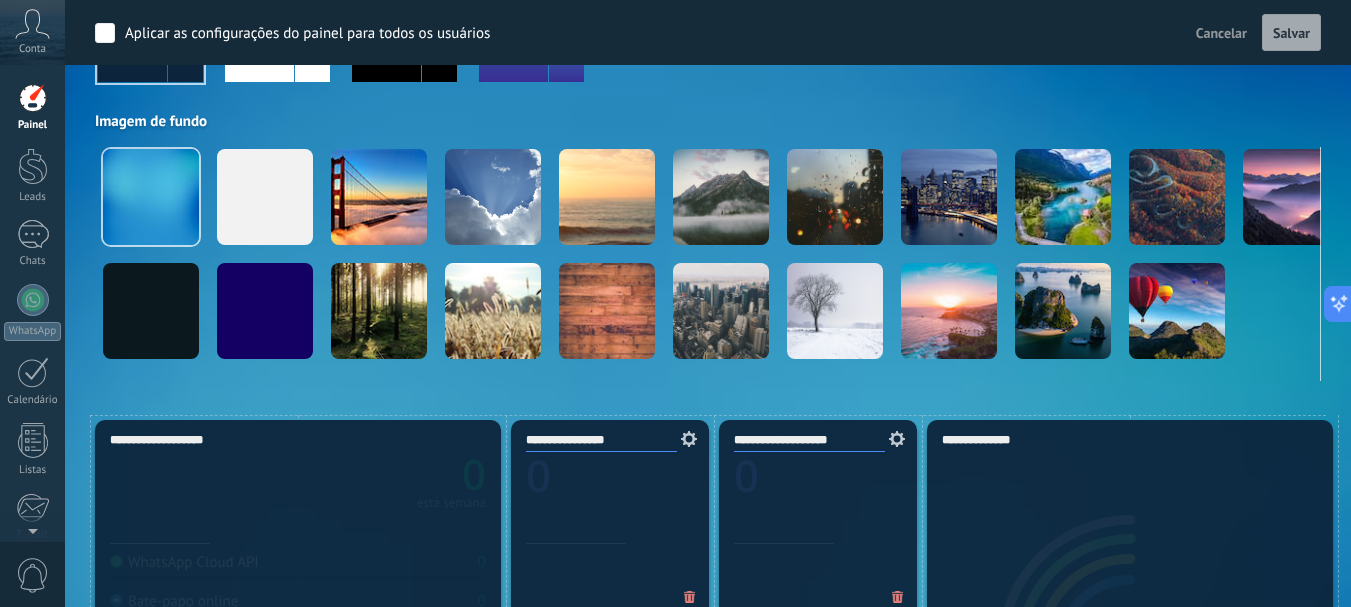 scroll, scrollTop: 0, scrollLeft: 0, axis: both 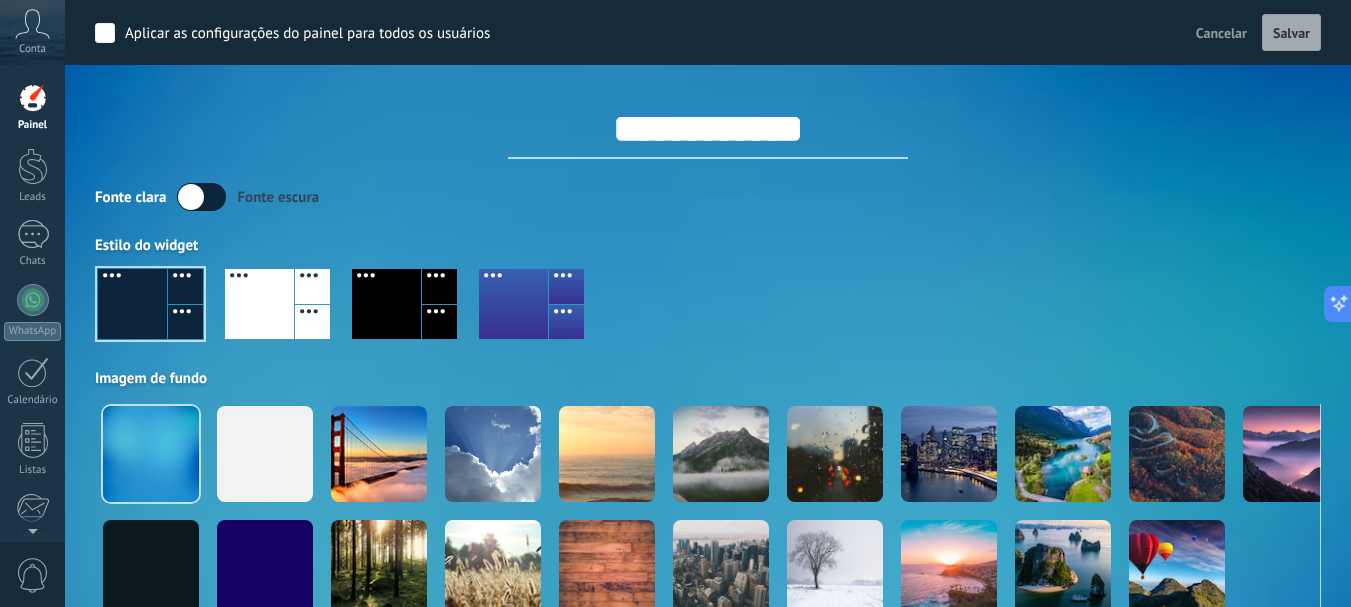 click at bounding box center (201, 197) 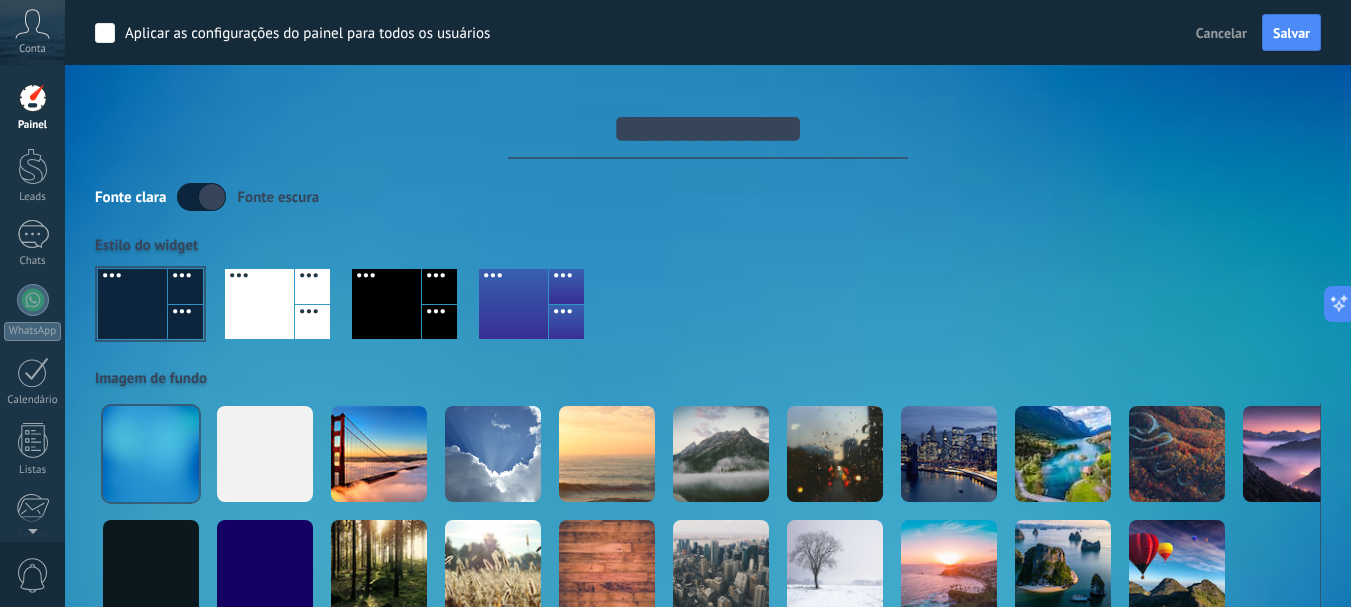 click at bounding box center [201, 197] 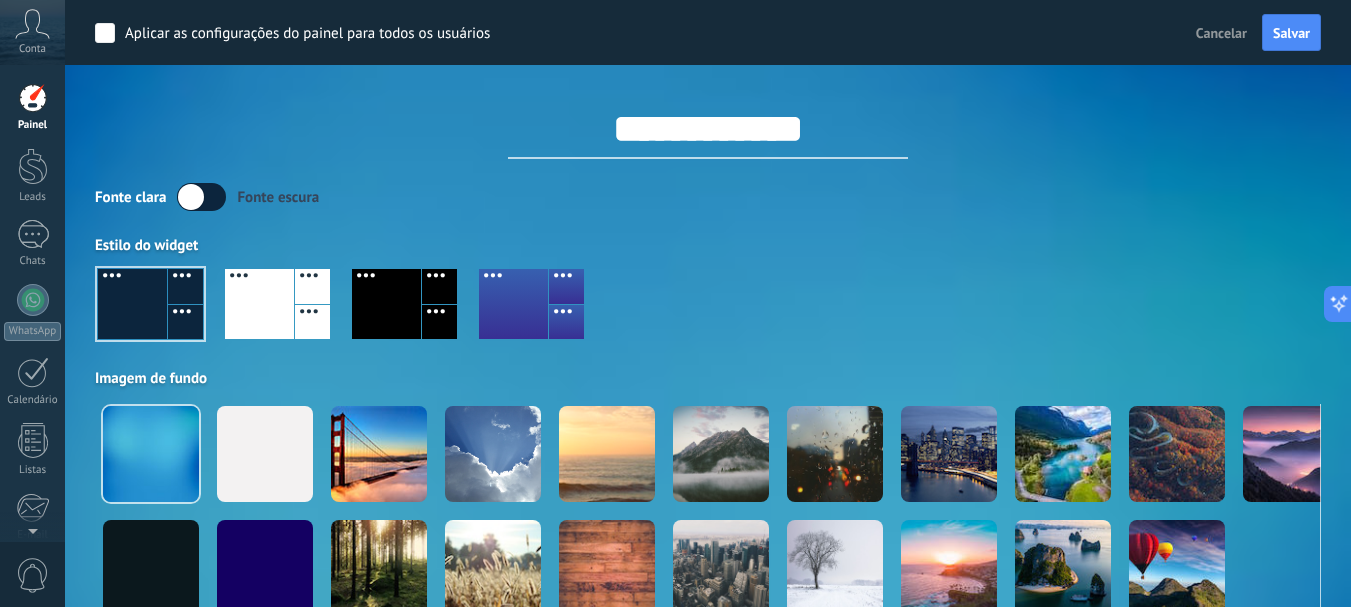 click on "Cancelar" at bounding box center [1221, 33] 